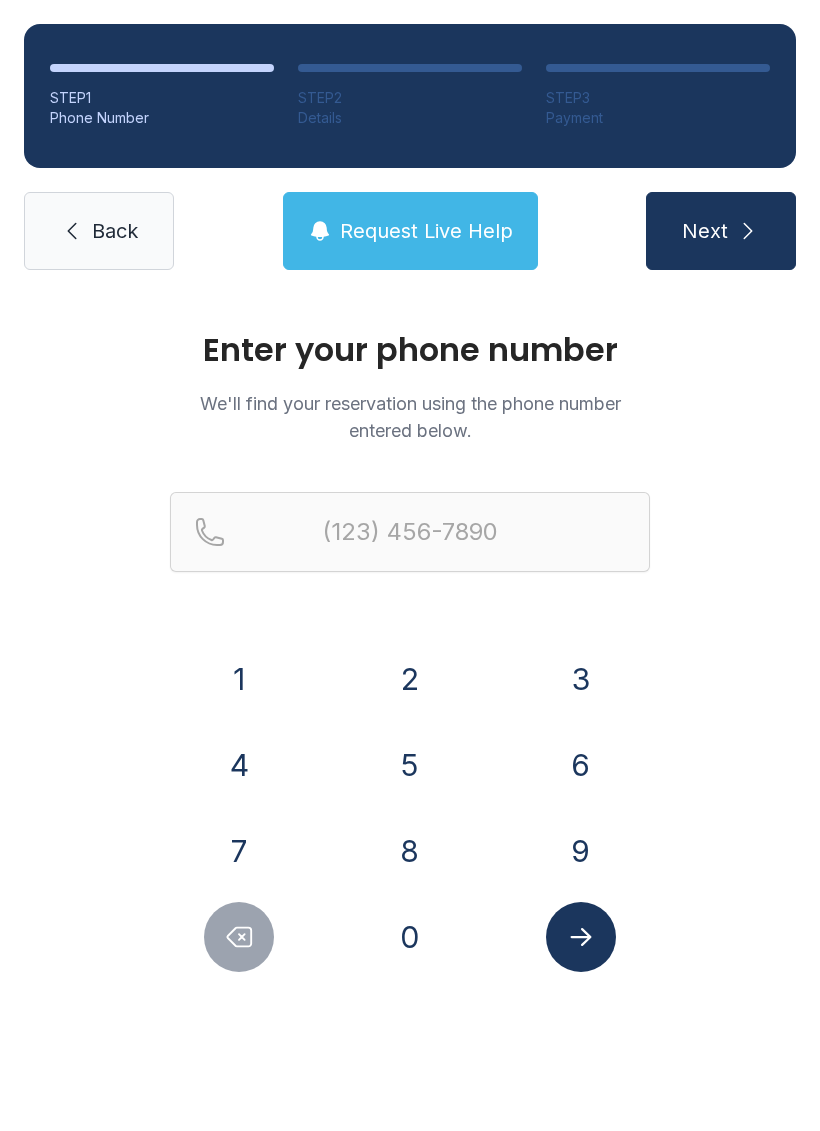 scroll, scrollTop: 0, scrollLeft: 0, axis: both 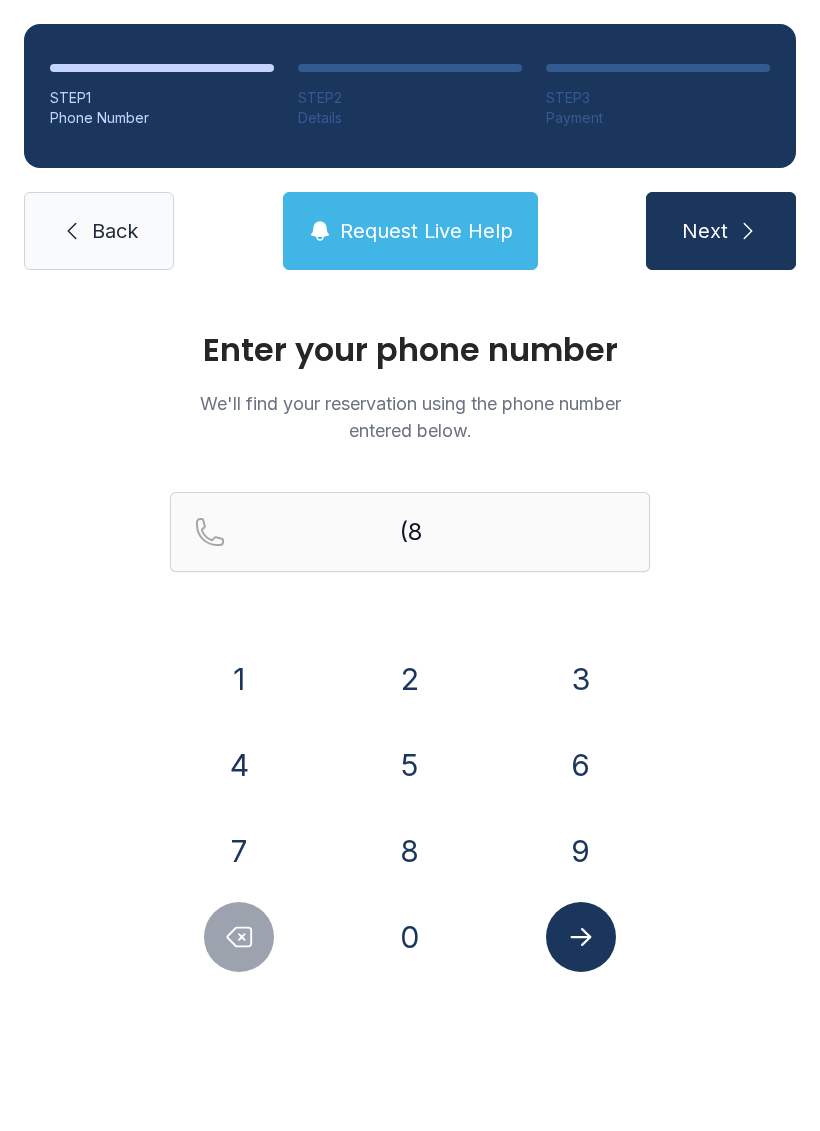 click on "6" at bounding box center [581, 765] 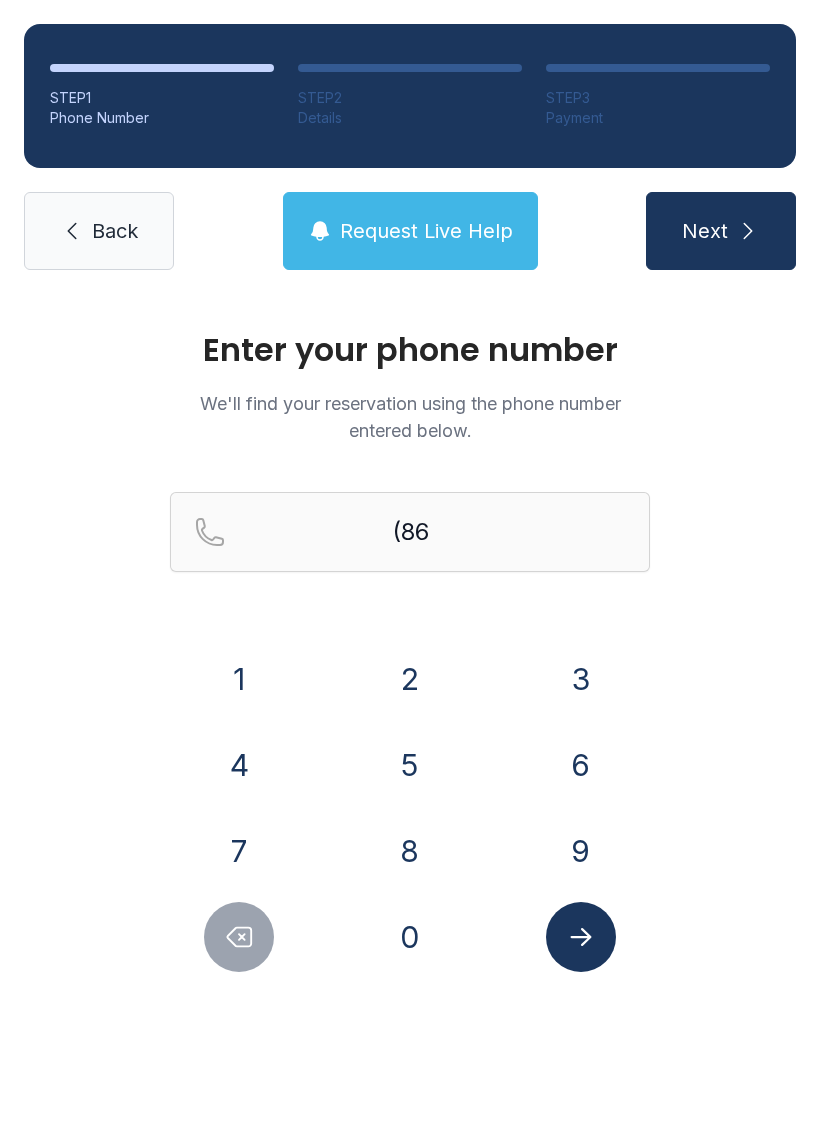 click on "4" at bounding box center (239, 765) 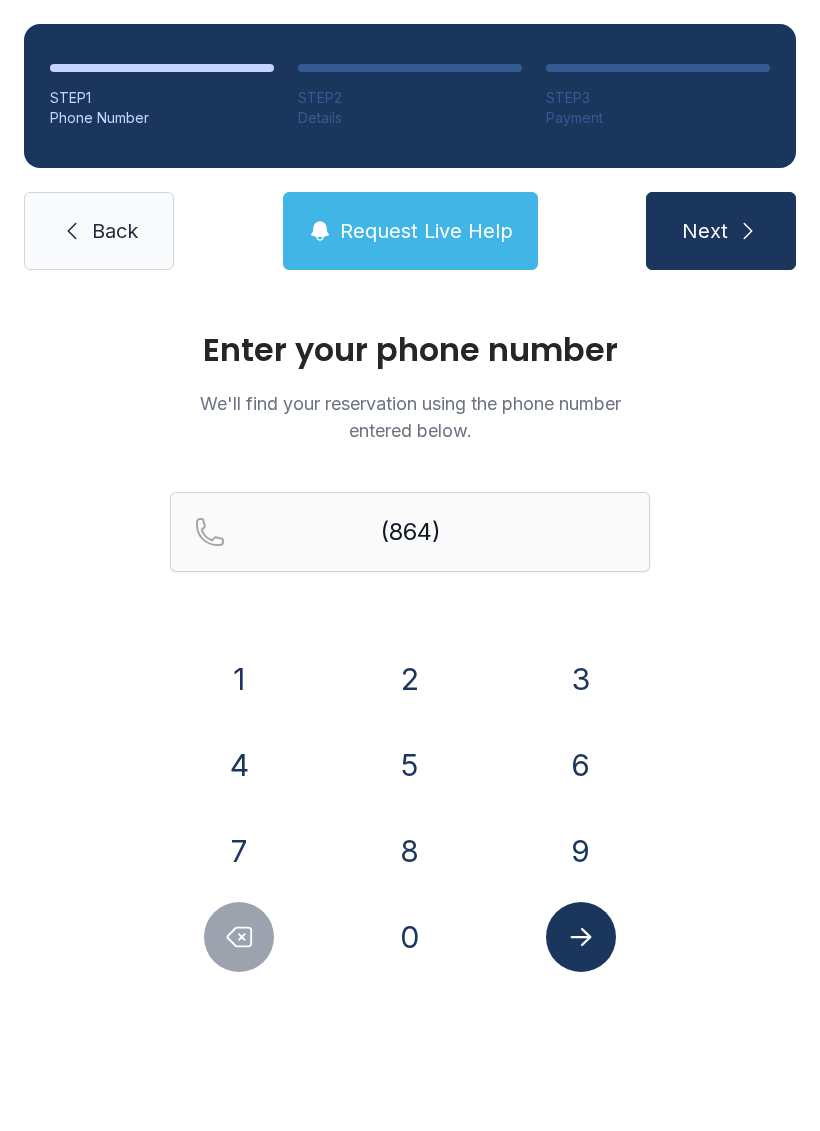 click on "5" at bounding box center [410, 765] 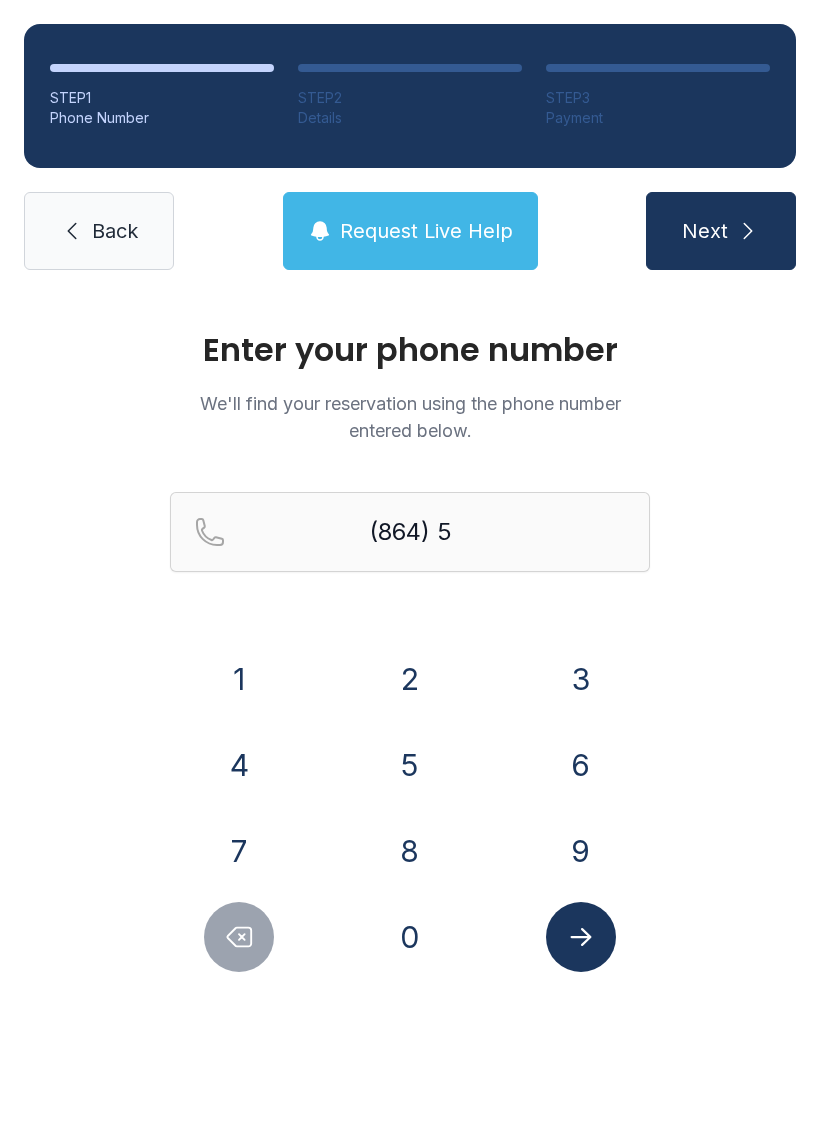 click on "0" at bounding box center (410, 937) 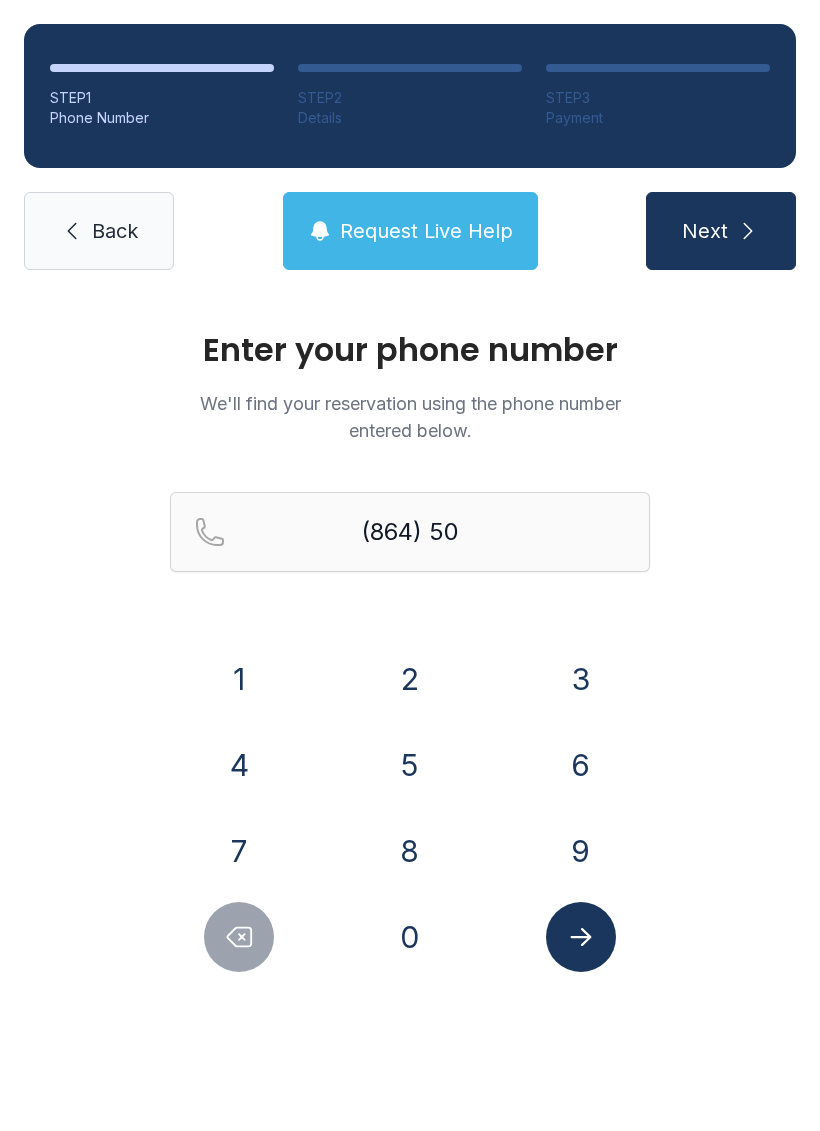click on "5" at bounding box center [410, 765] 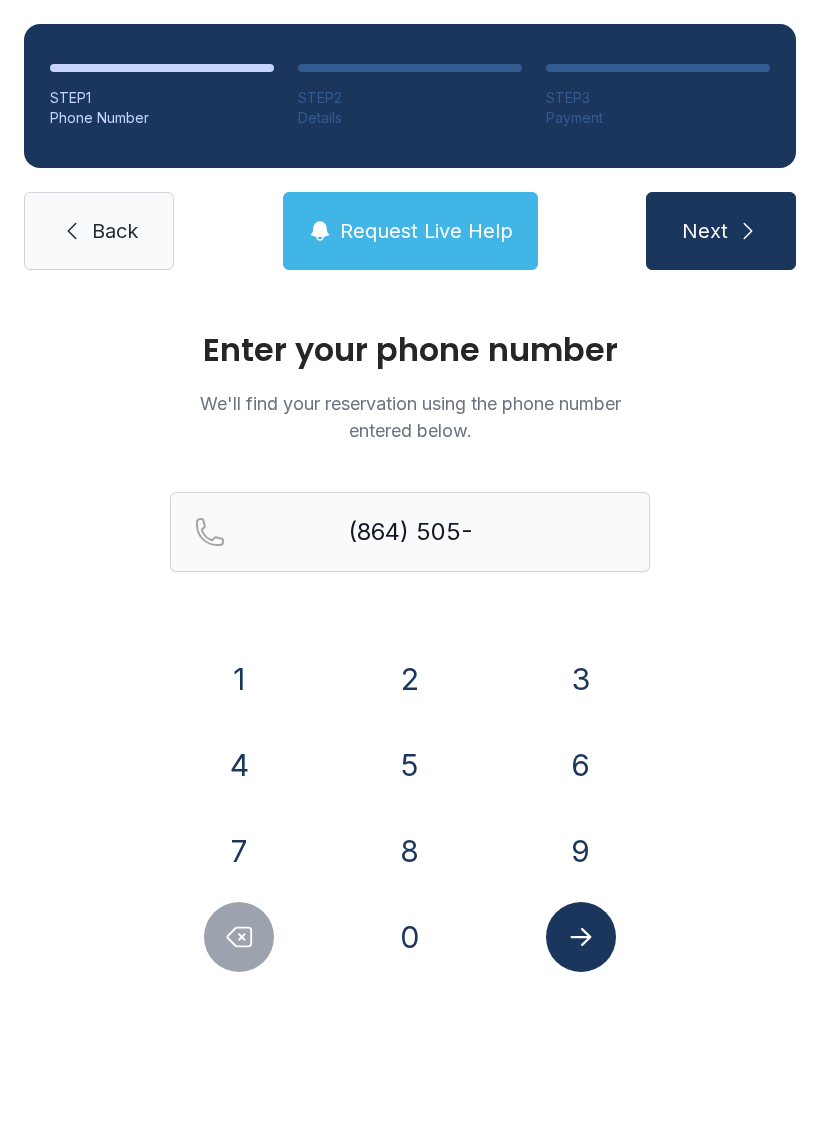 click on "2" at bounding box center [410, 679] 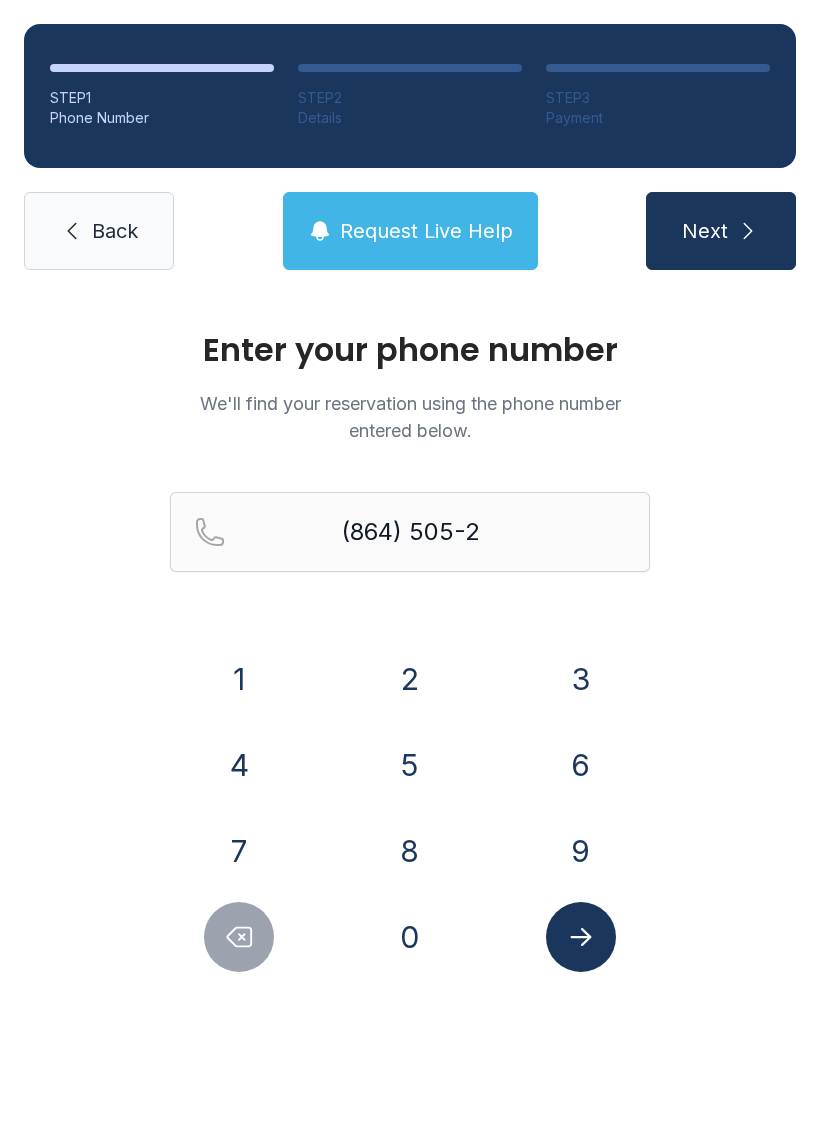 click on "3" at bounding box center (581, 679) 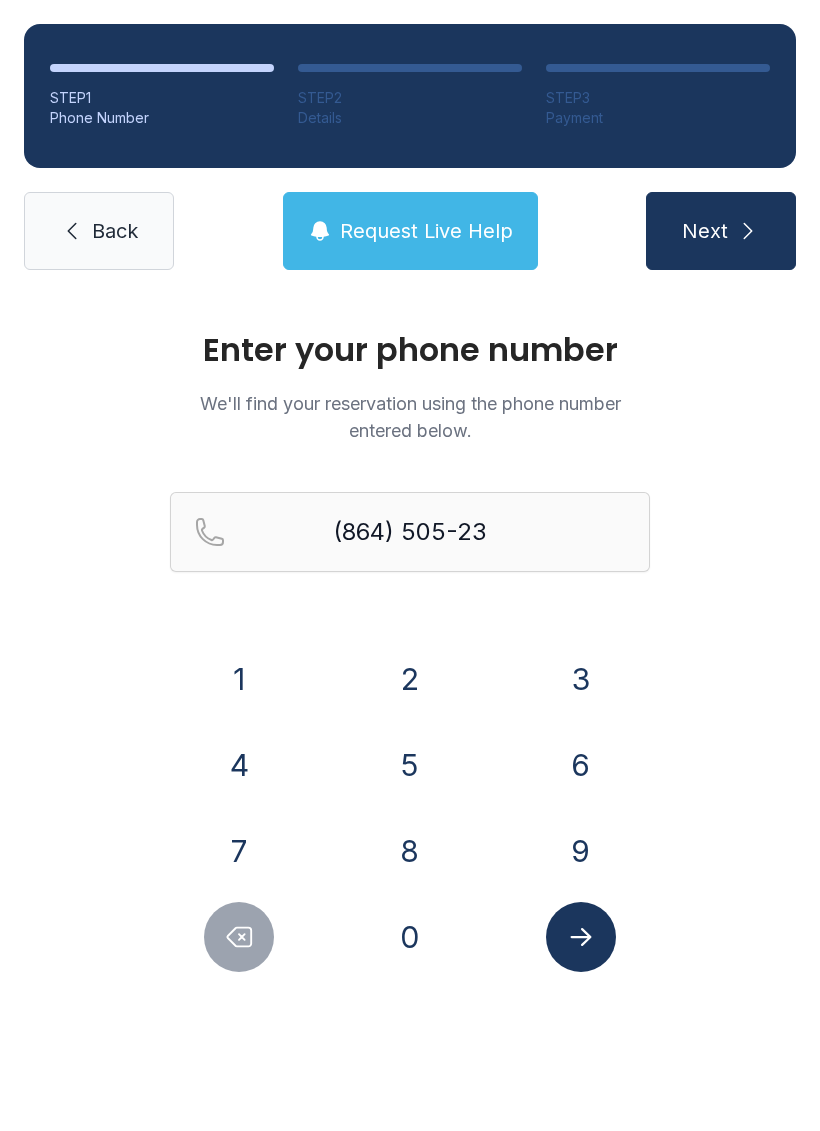 click on "8" at bounding box center [410, 851] 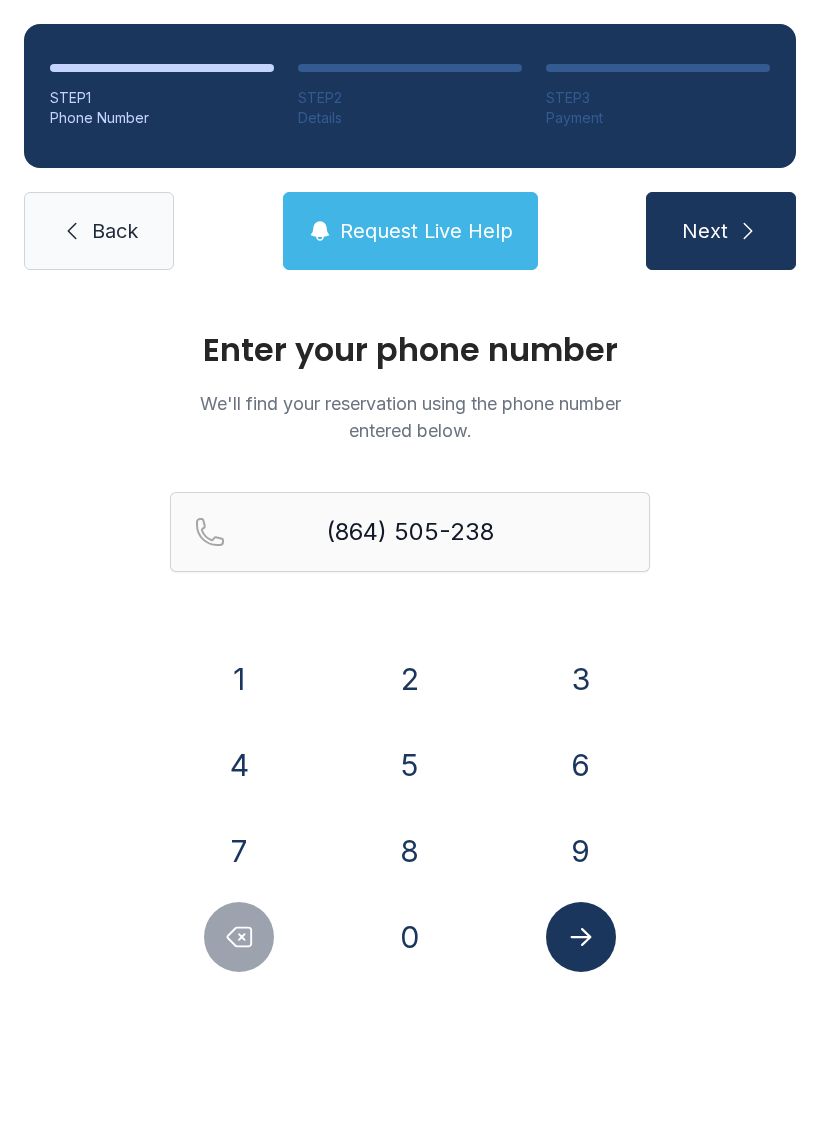 click on "5" at bounding box center [410, 765] 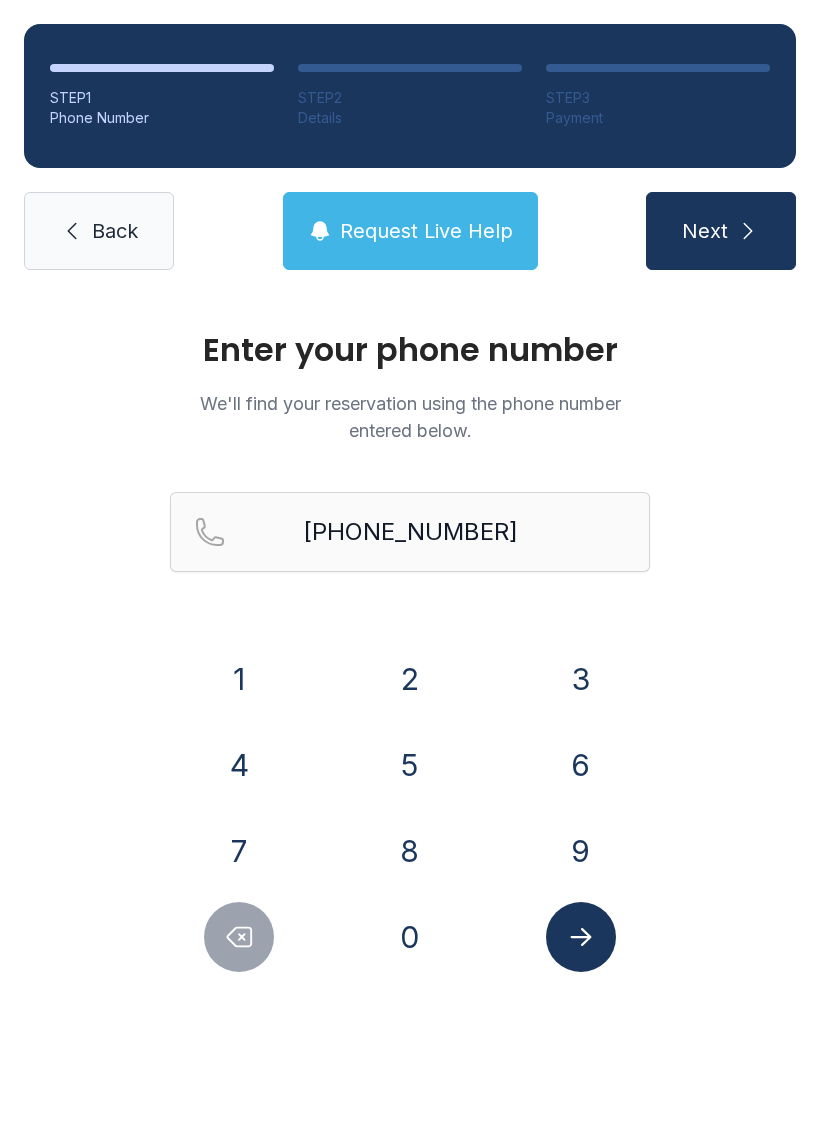click 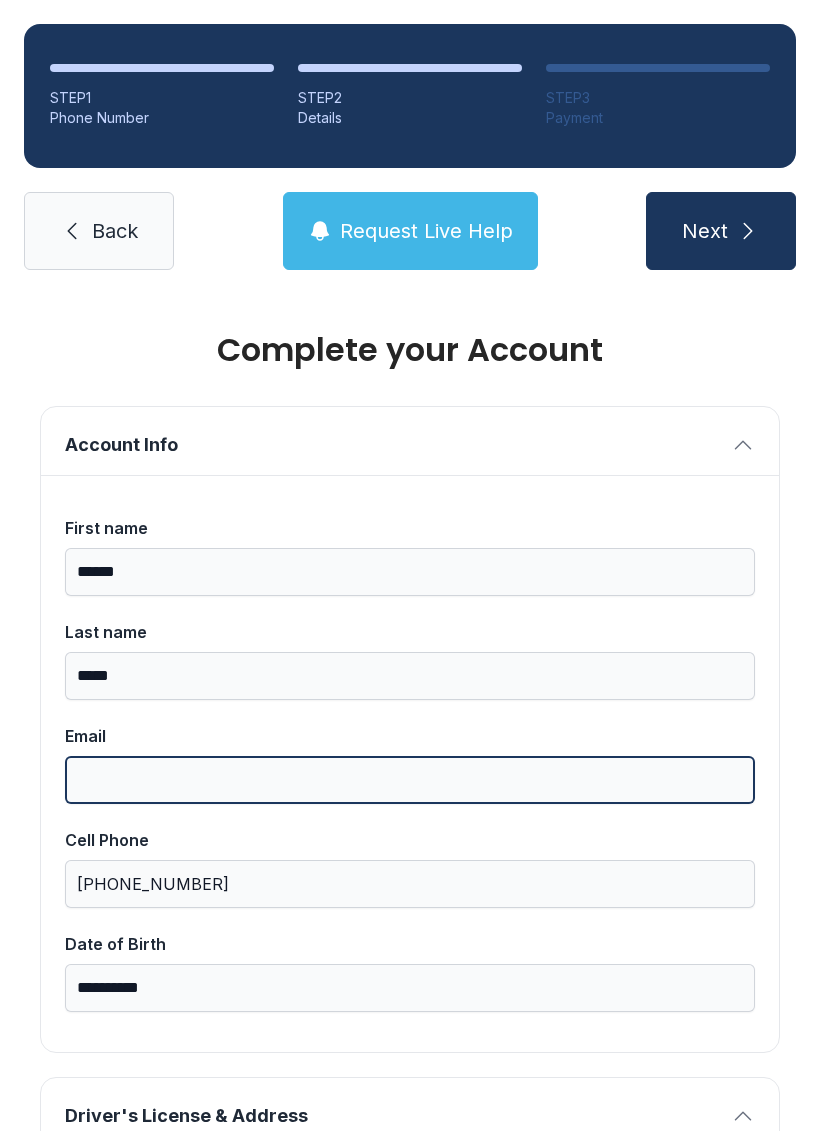 click on "Email" at bounding box center (410, 780) 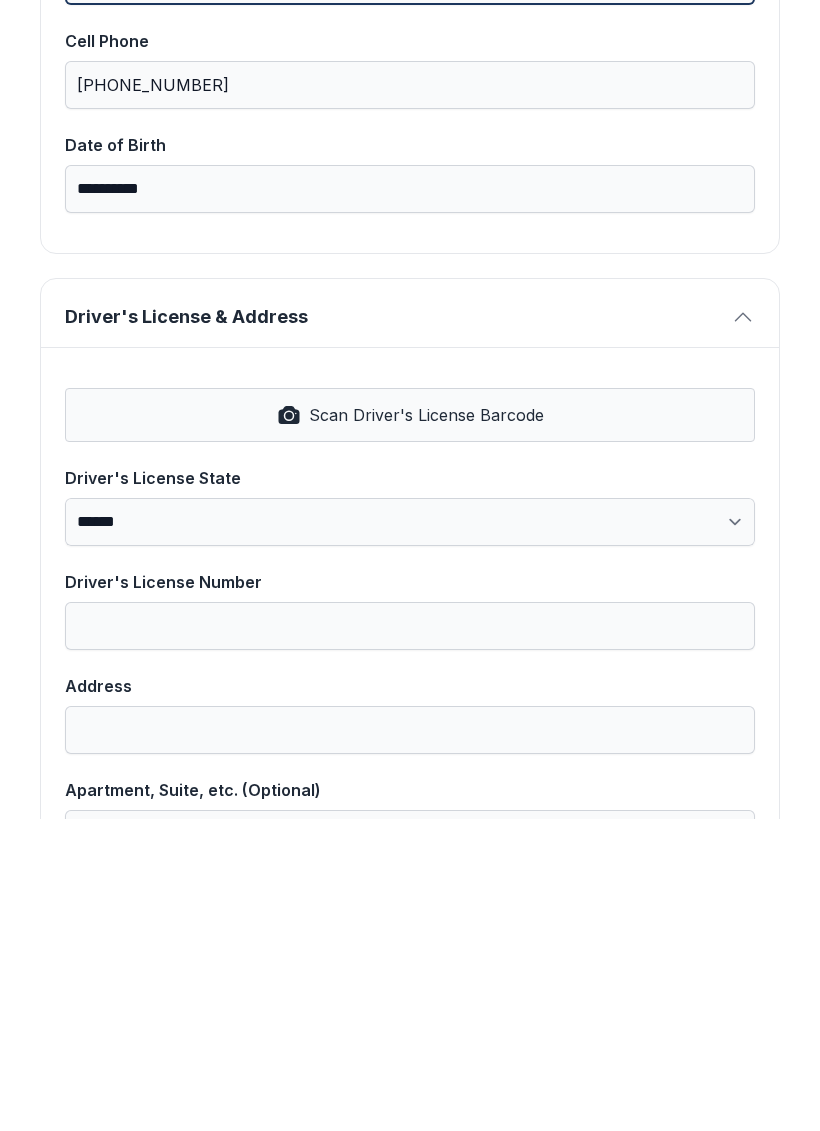 scroll, scrollTop: 504, scrollLeft: 0, axis: vertical 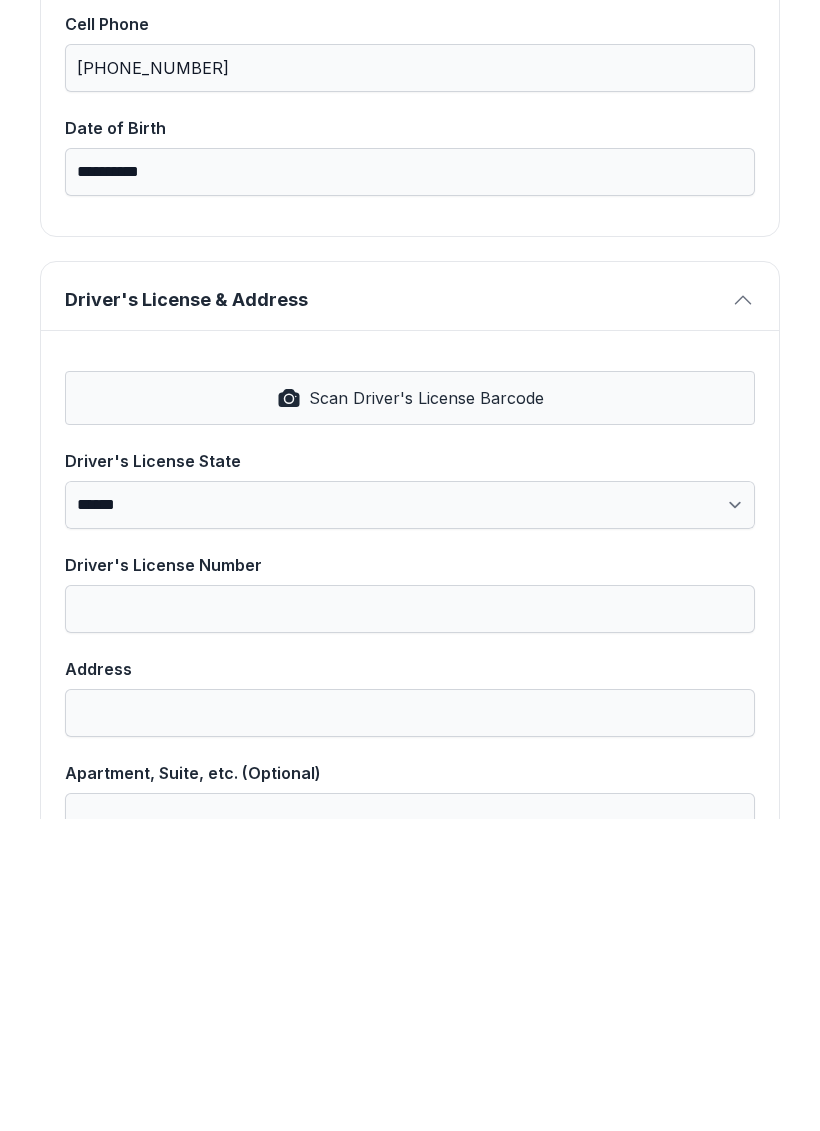 type on "**********" 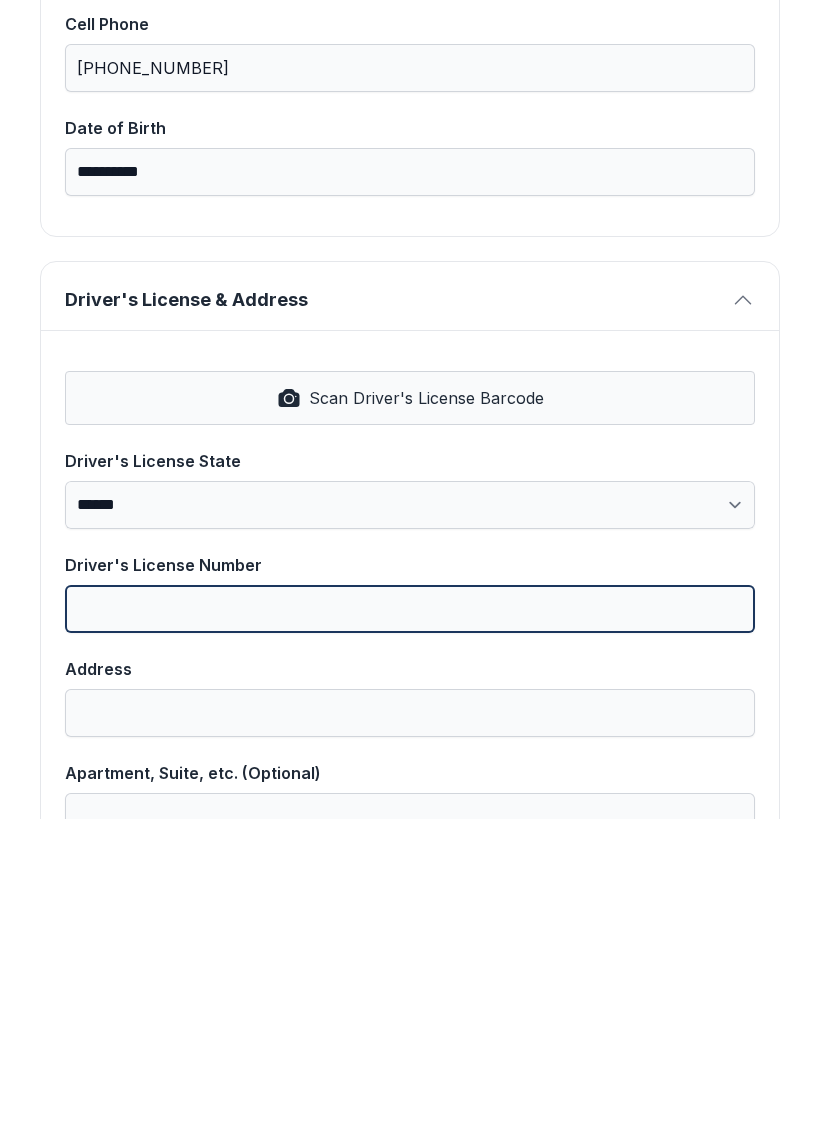 click on "Driver's License Number" at bounding box center [410, 921] 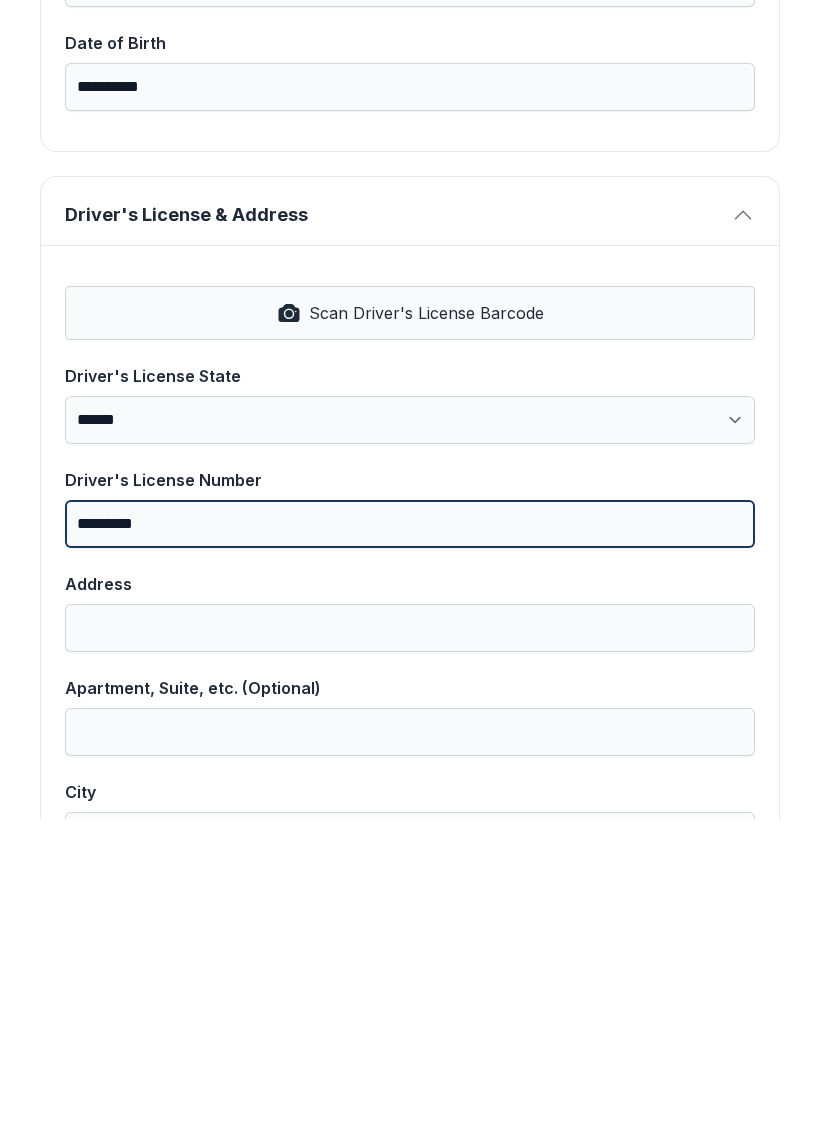 scroll, scrollTop: 596, scrollLeft: 0, axis: vertical 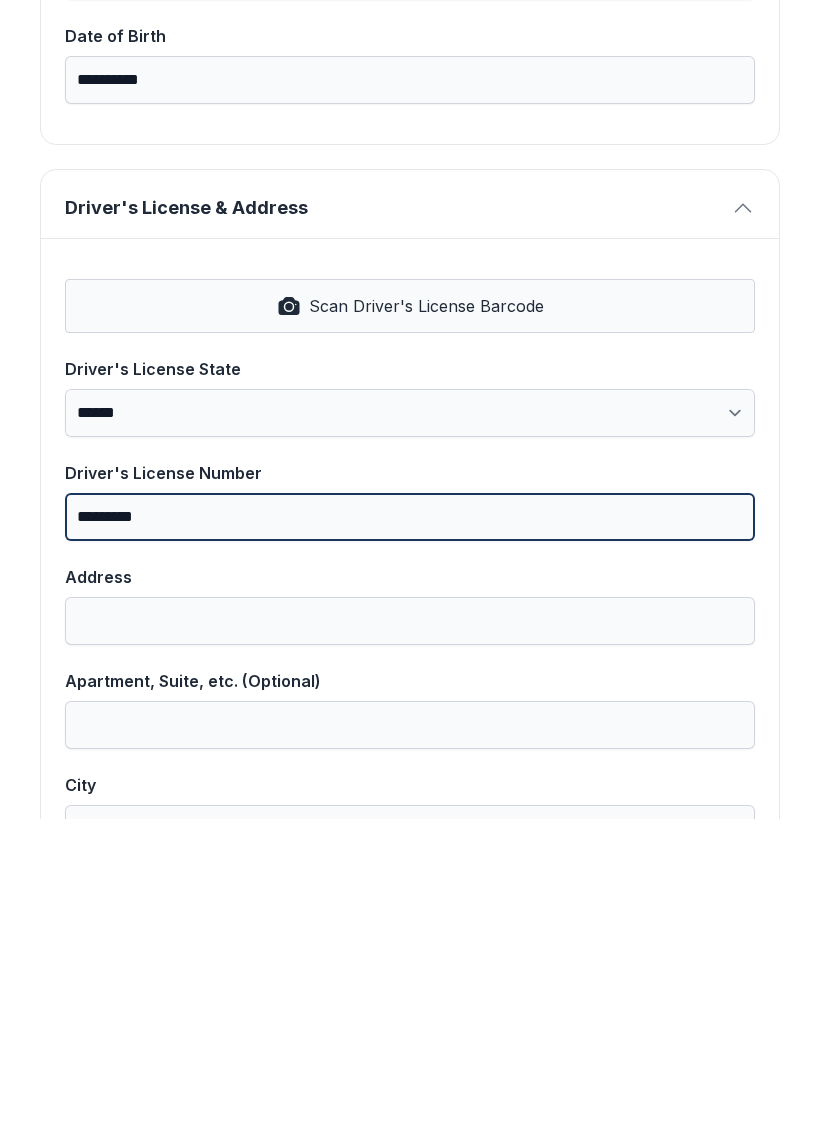 type on "*********" 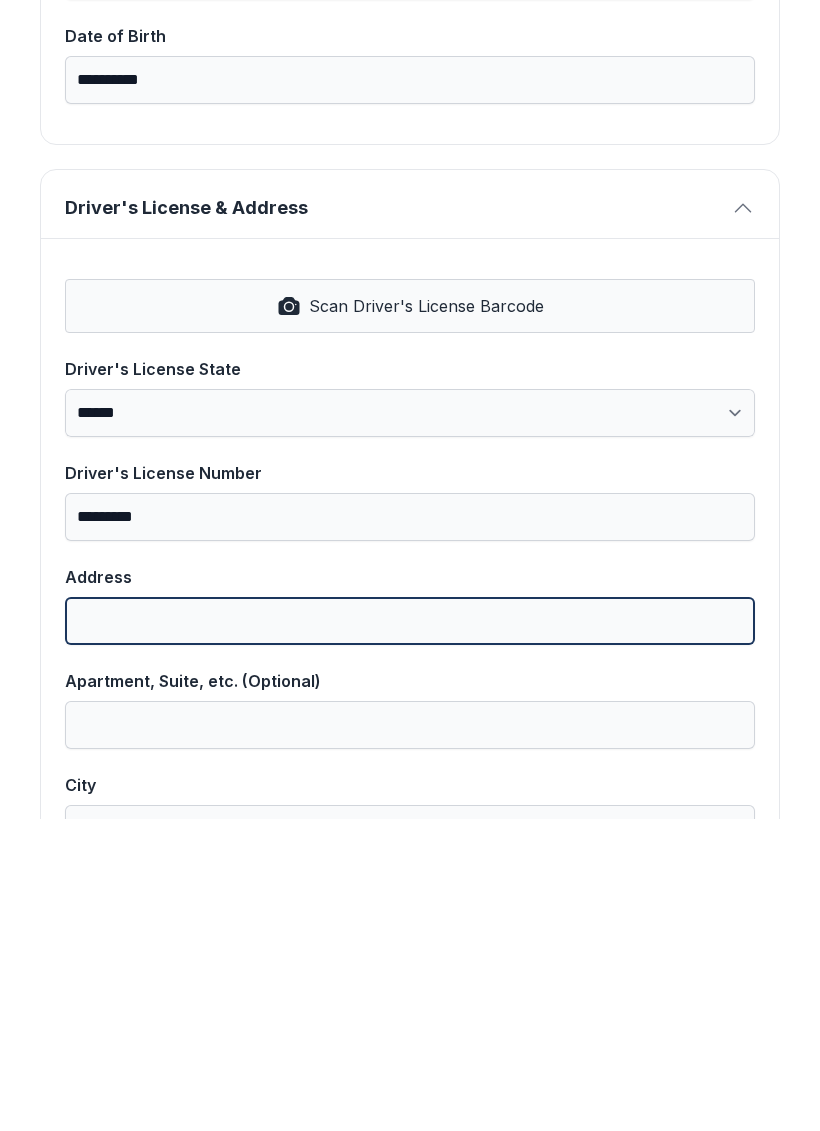 click on "Address" at bounding box center (410, 933) 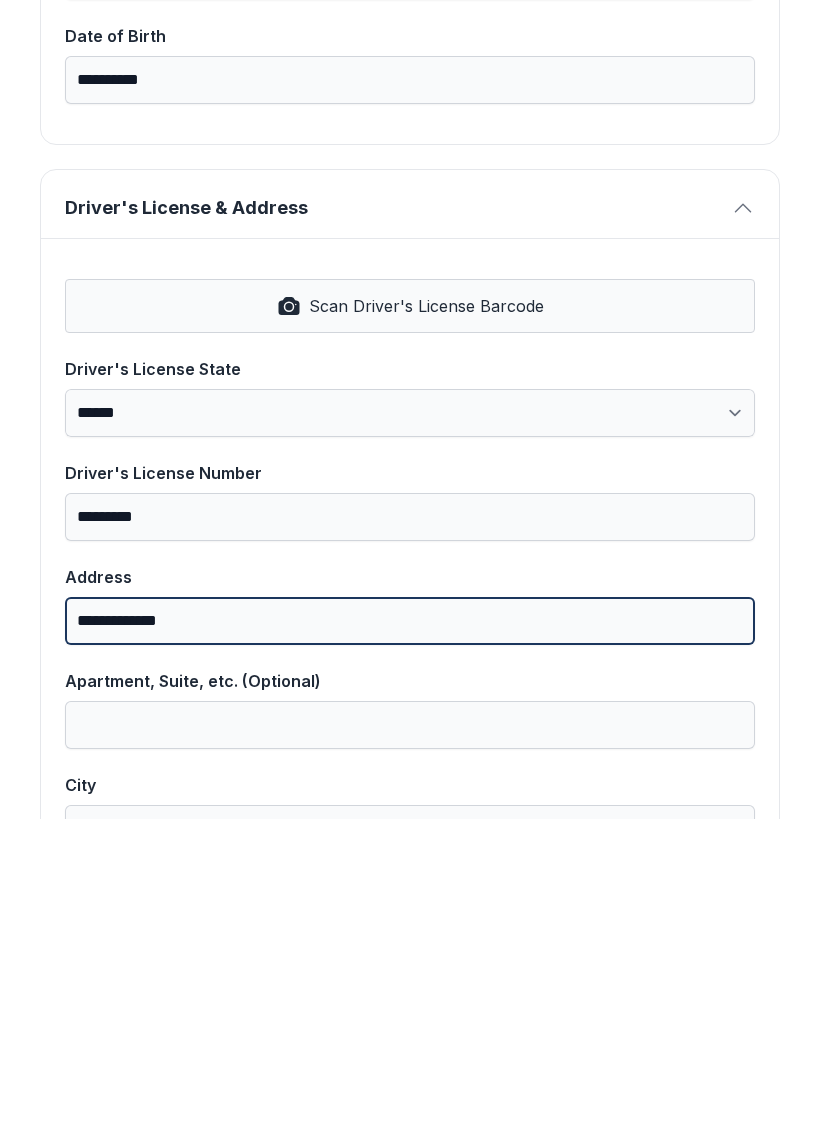 type on "**********" 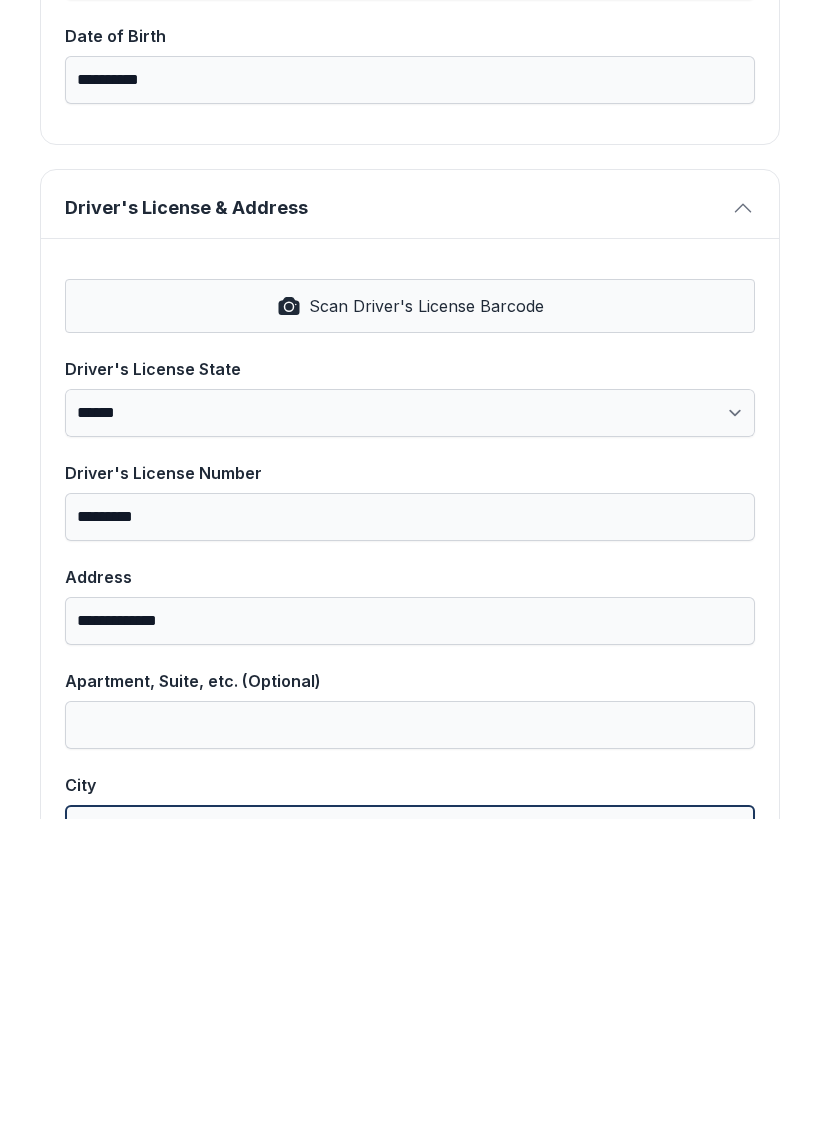 click on "City" at bounding box center (410, 1141) 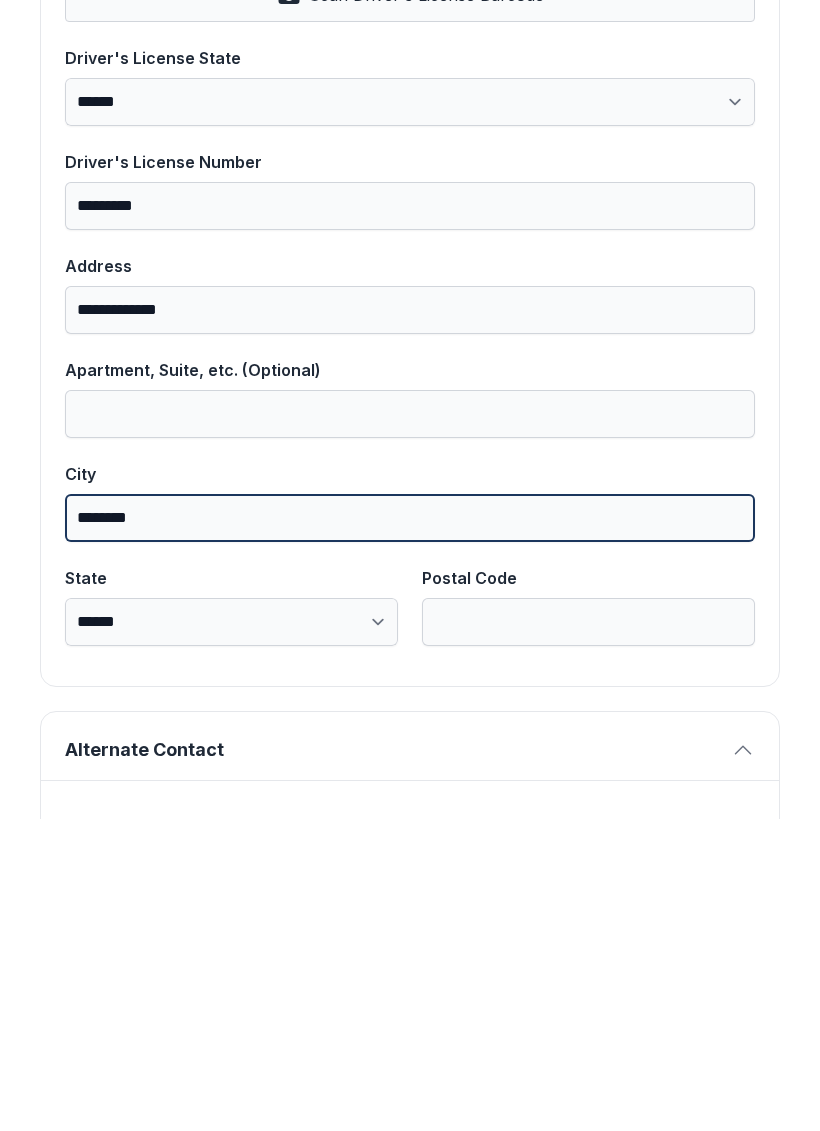 scroll, scrollTop: 911, scrollLeft: 0, axis: vertical 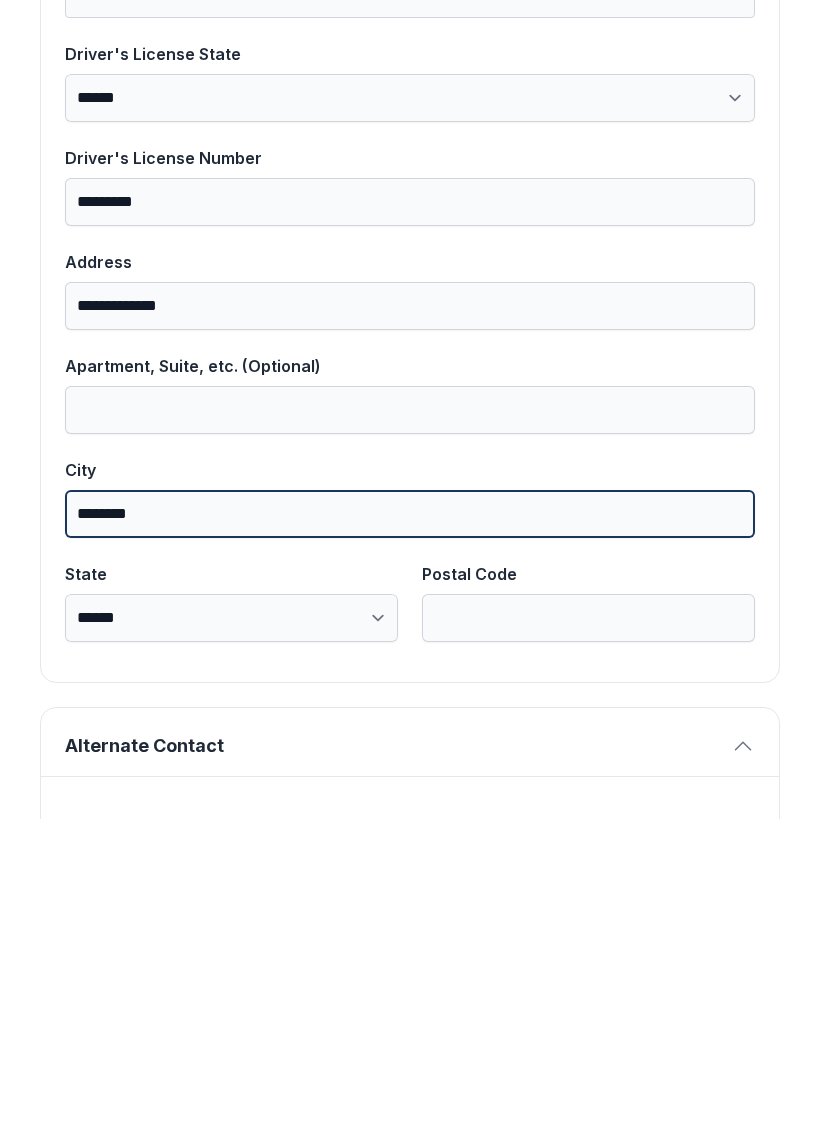 type on "********" 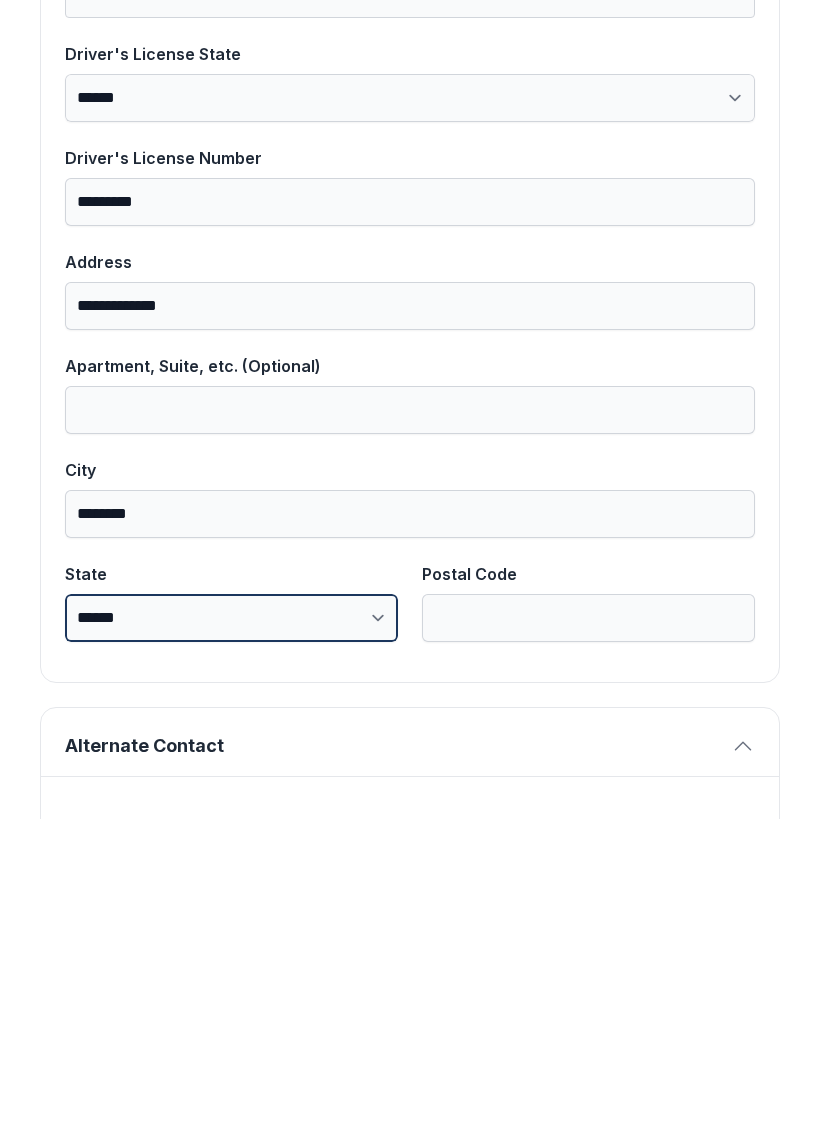 click on "**********" at bounding box center (231, 930) 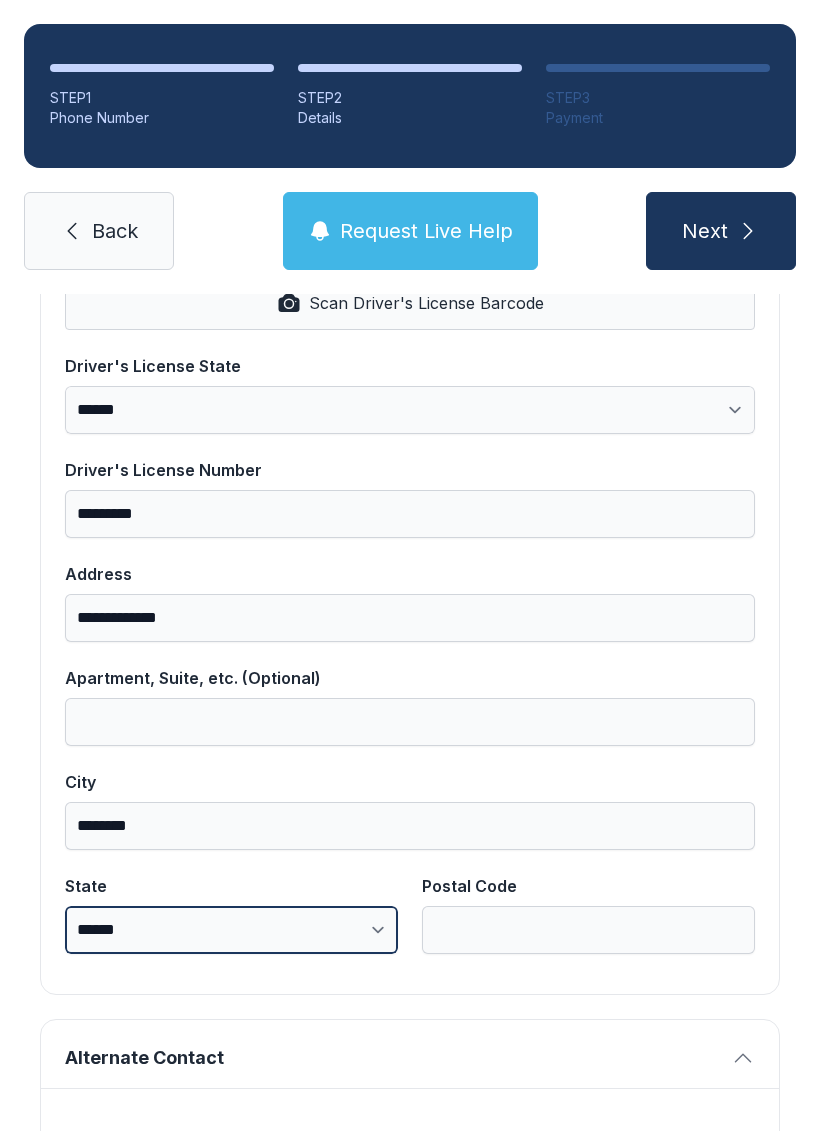 select on "**" 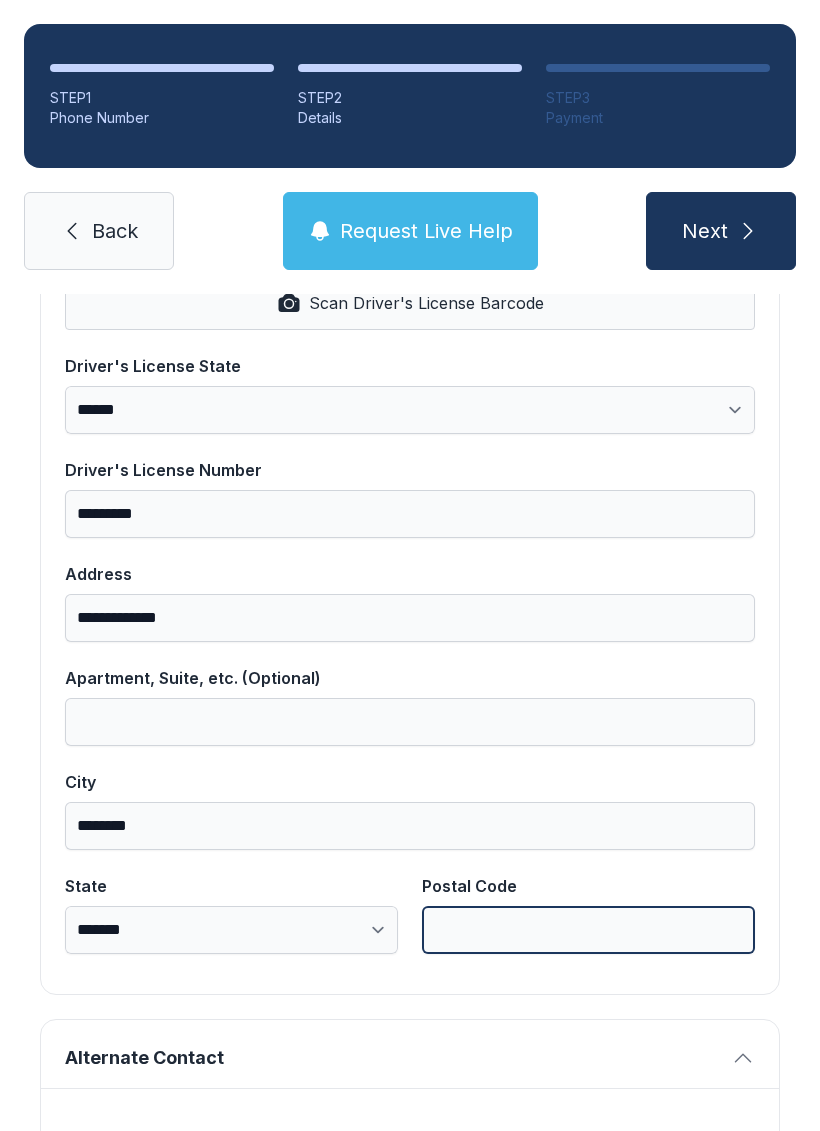 click on "Postal Code" at bounding box center [588, 930] 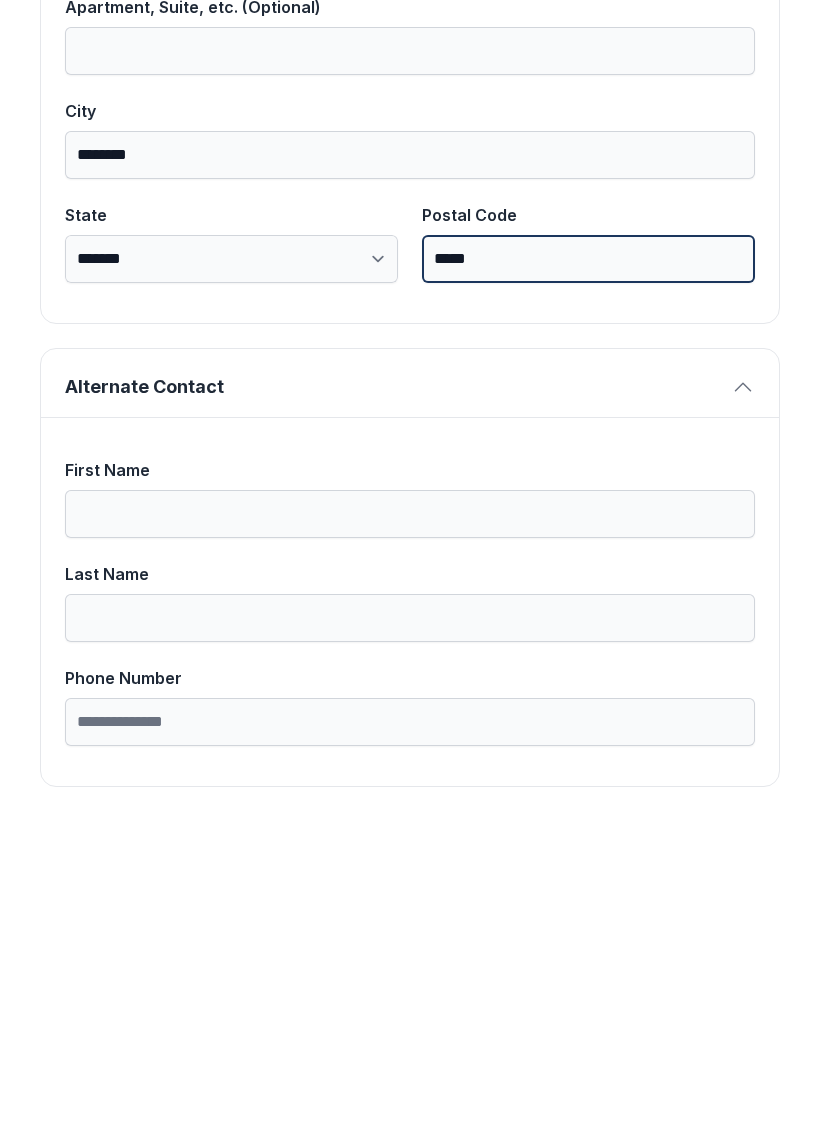 scroll, scrollTop: 1269, scrollLeft: 0, axis: vertical 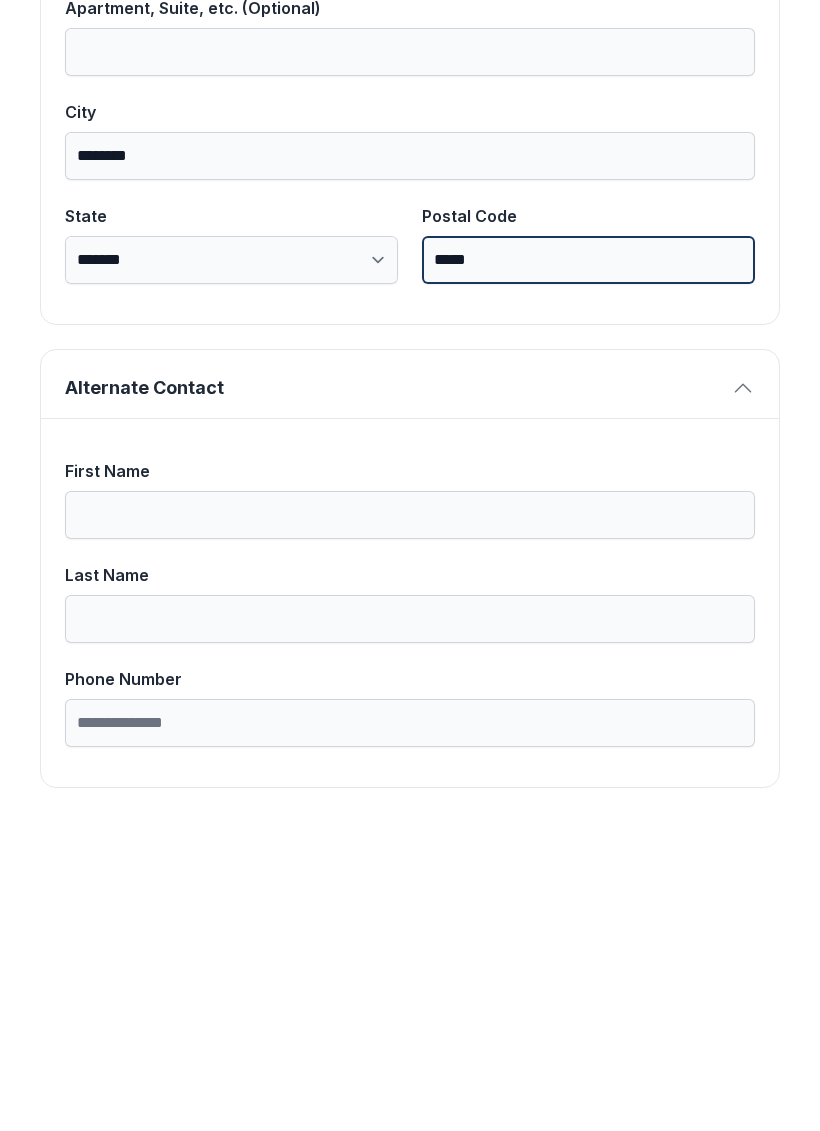 type on "*****" 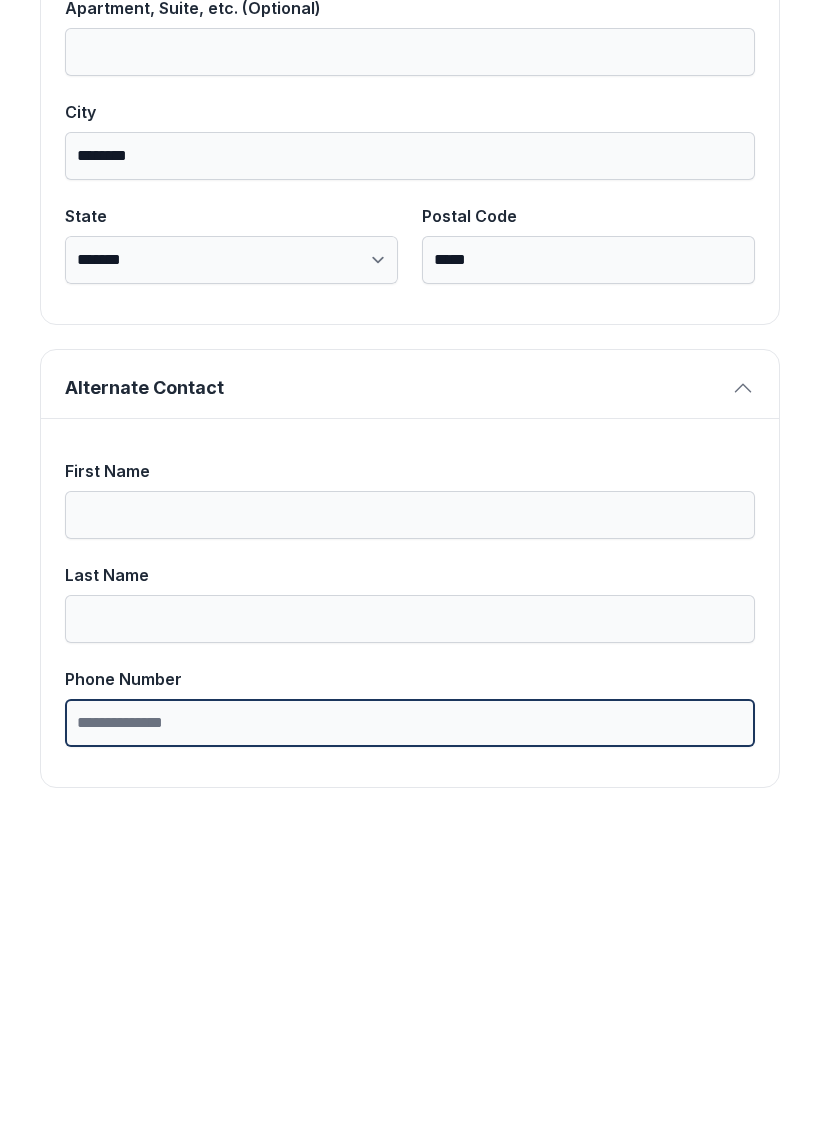 type on "*" 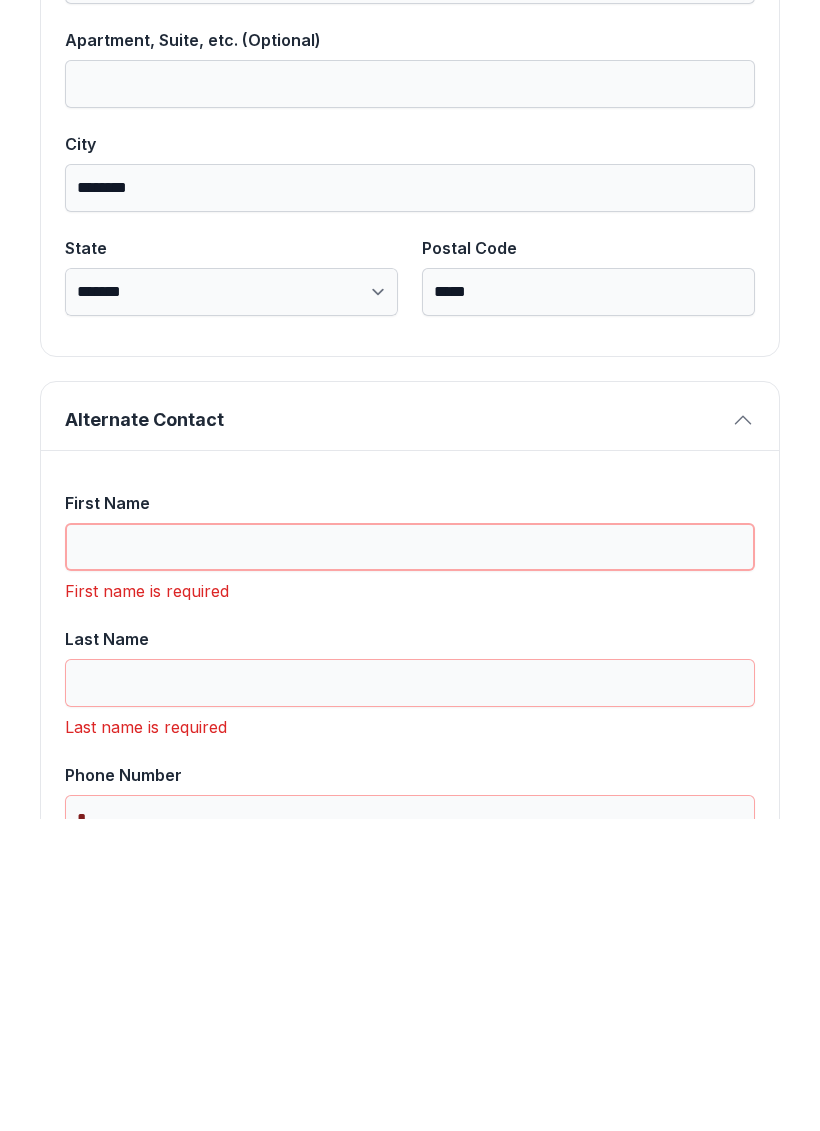 click on "First Name" at bounding box center (410, 859) 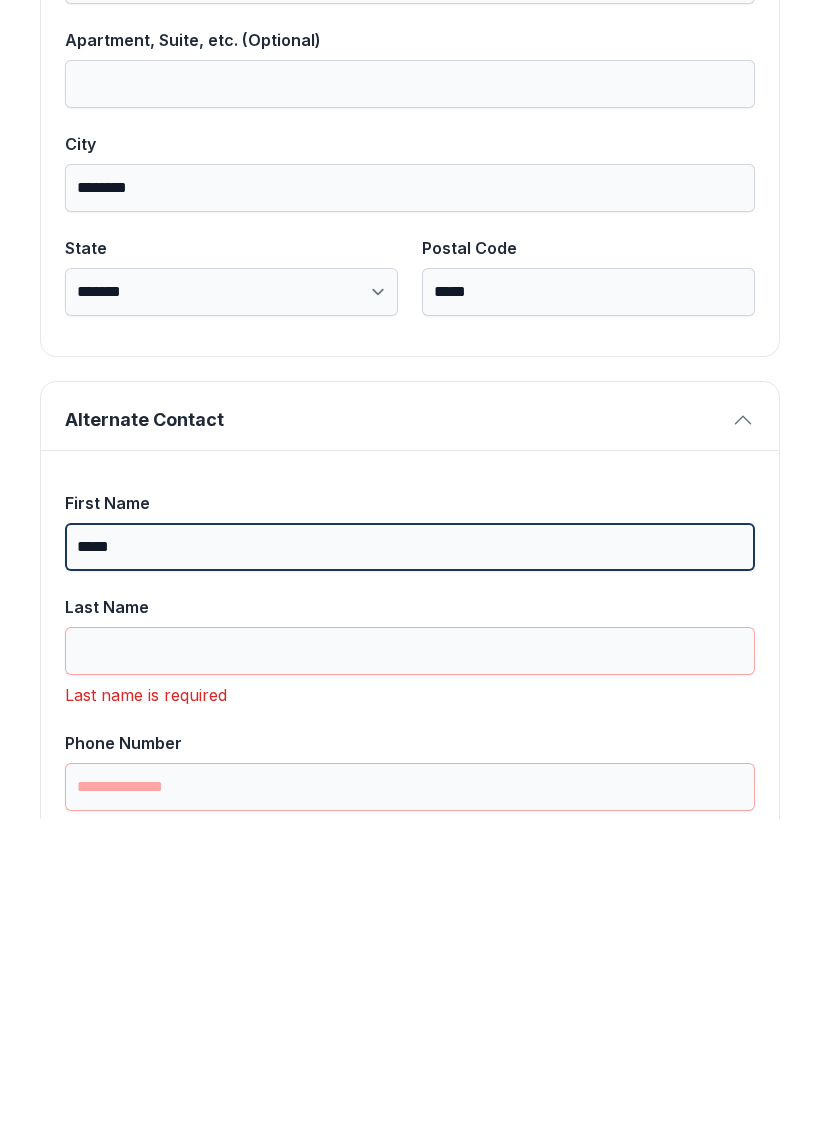 type on "*****" 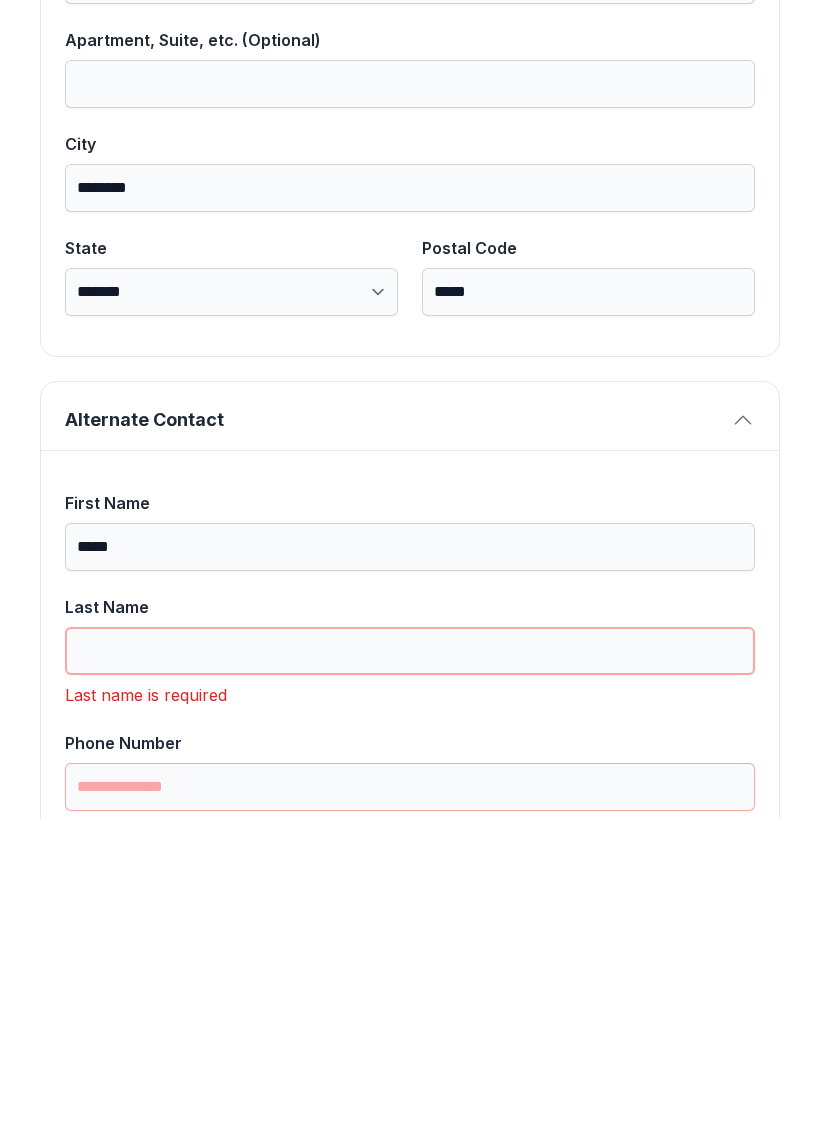 click on "Last Name" at bounding box center (410, 963) 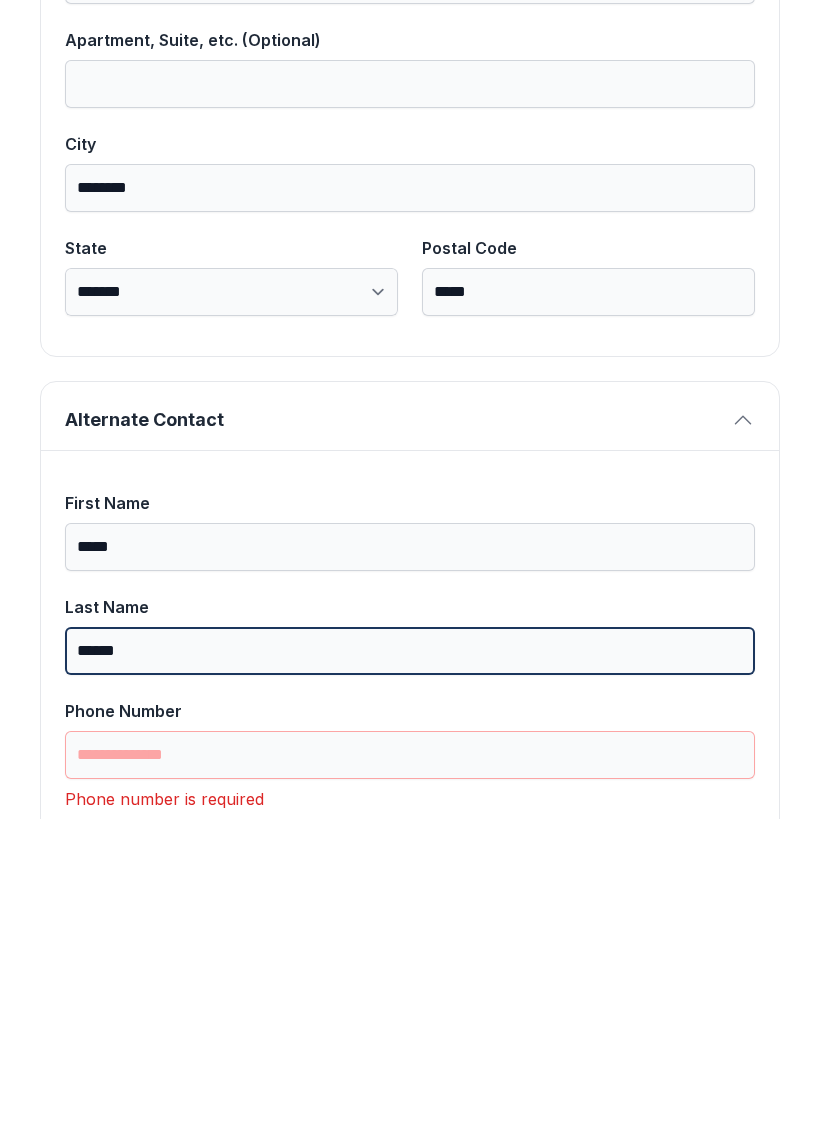 type on "******" 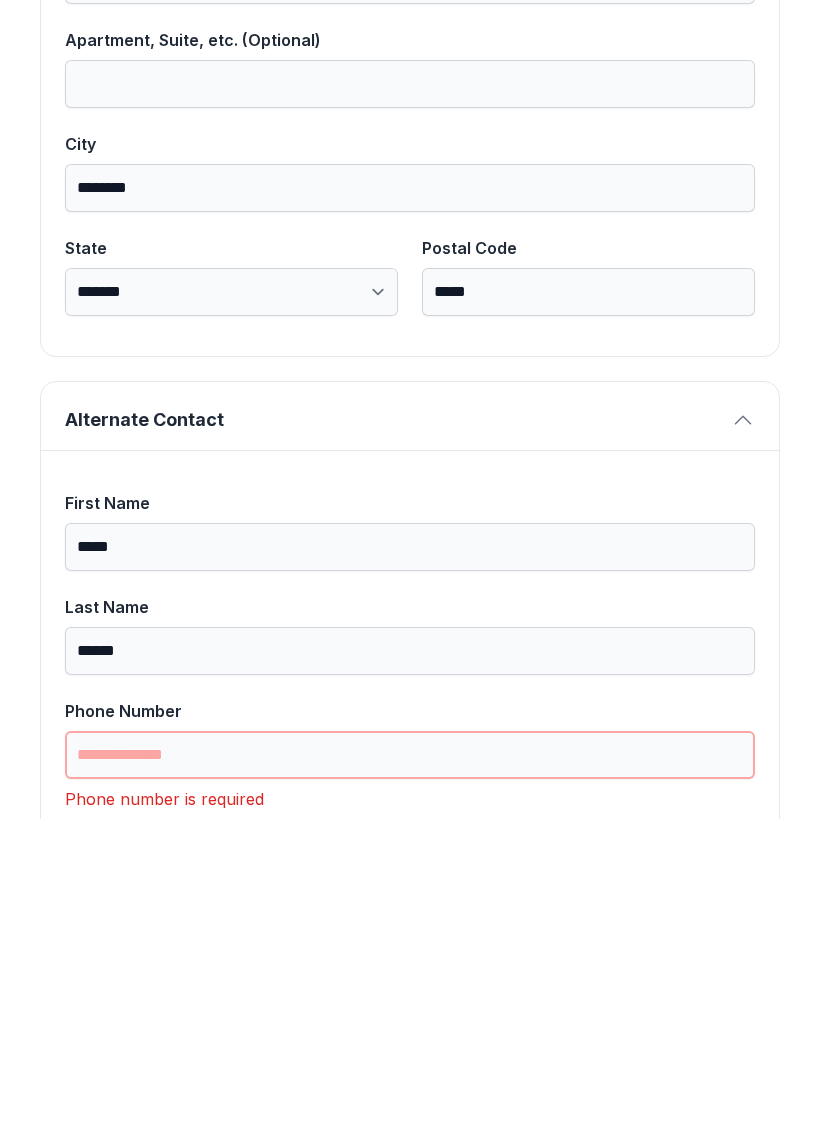 click on "Phone Number" at bounding box center [410, 1067] 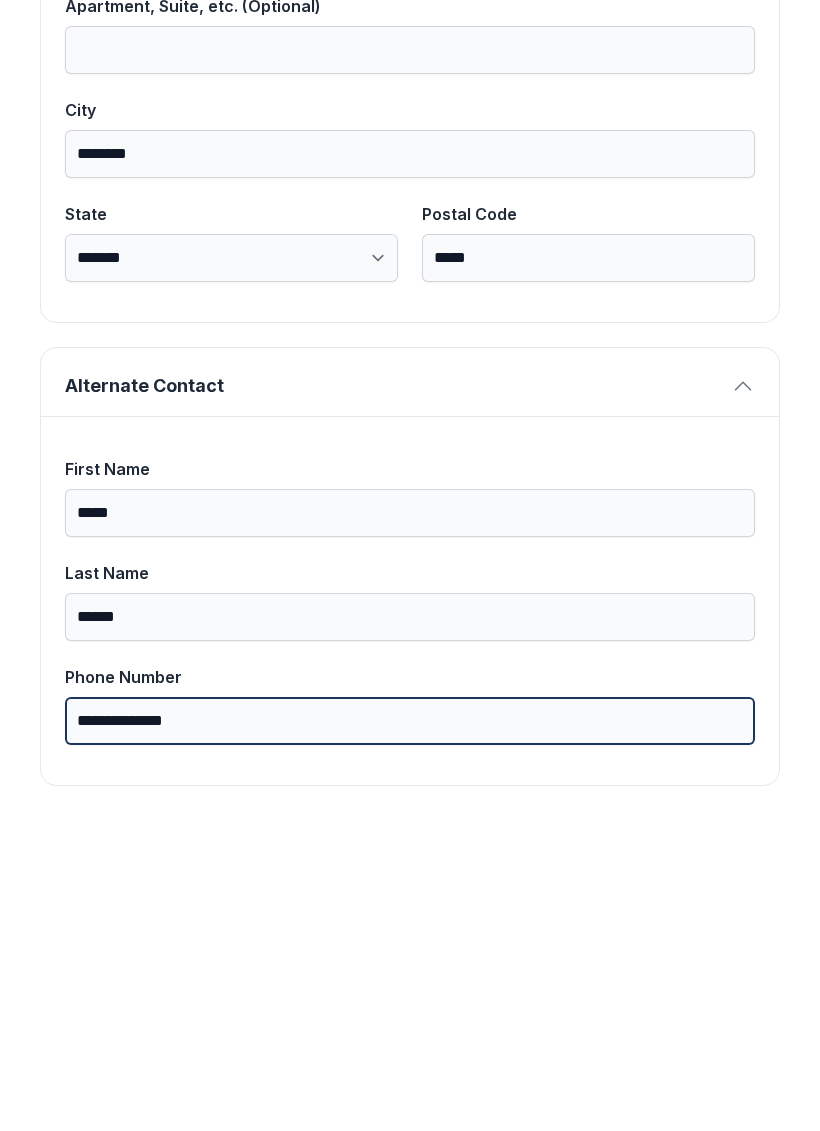 scroll, scrollTop: 1301, scrollLeft: 0, axis: vertical 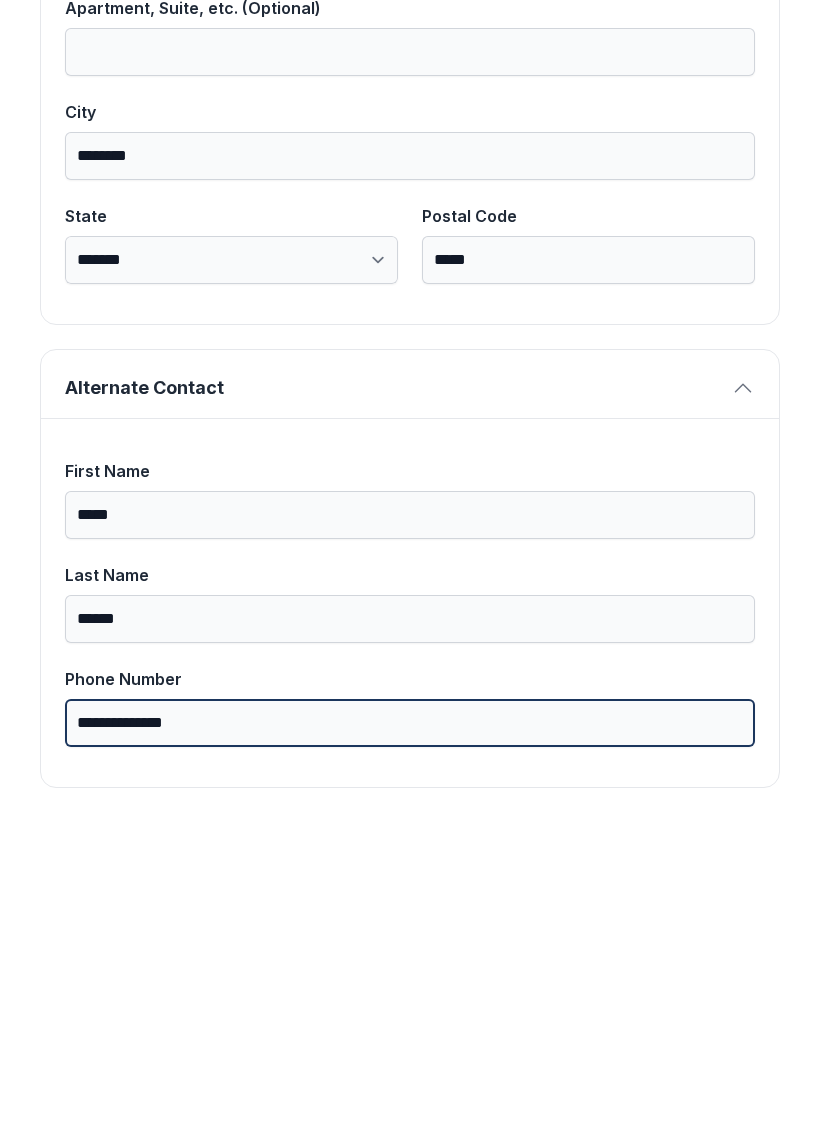 type on "**********" 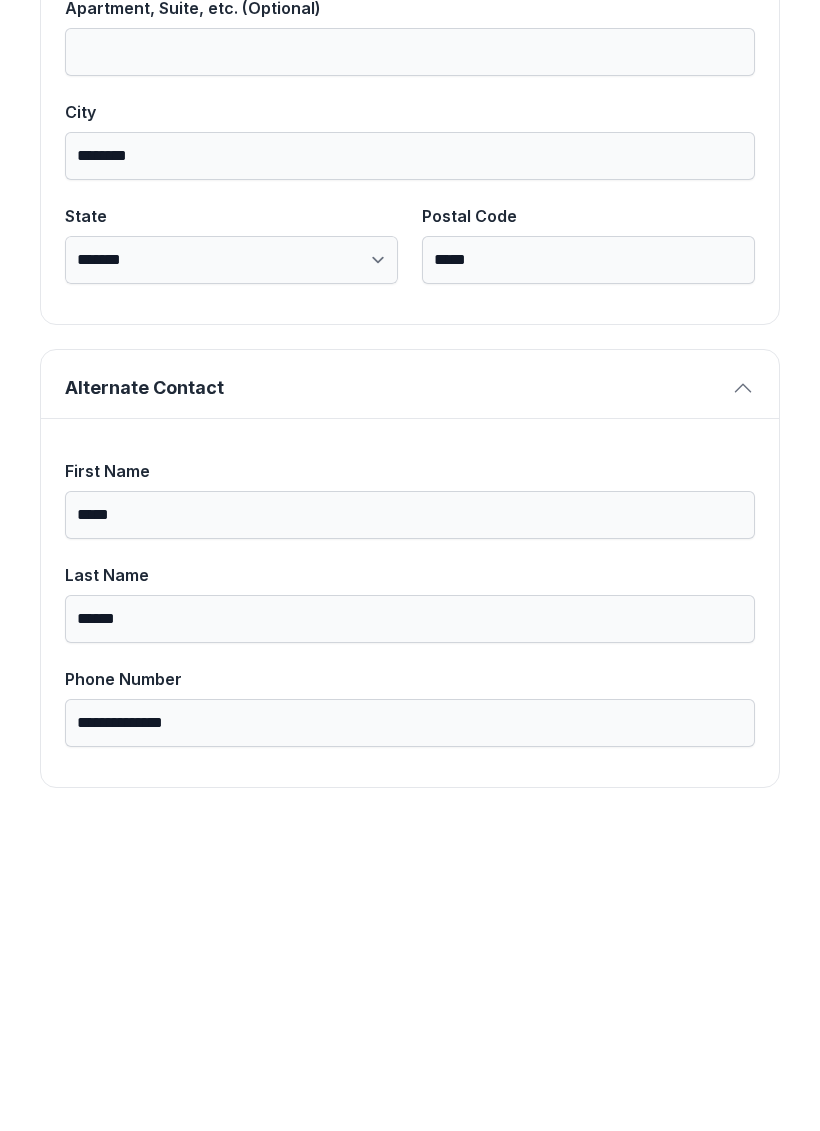 scroll, scrollTop: 0, scrollLeft: 0, axis: both 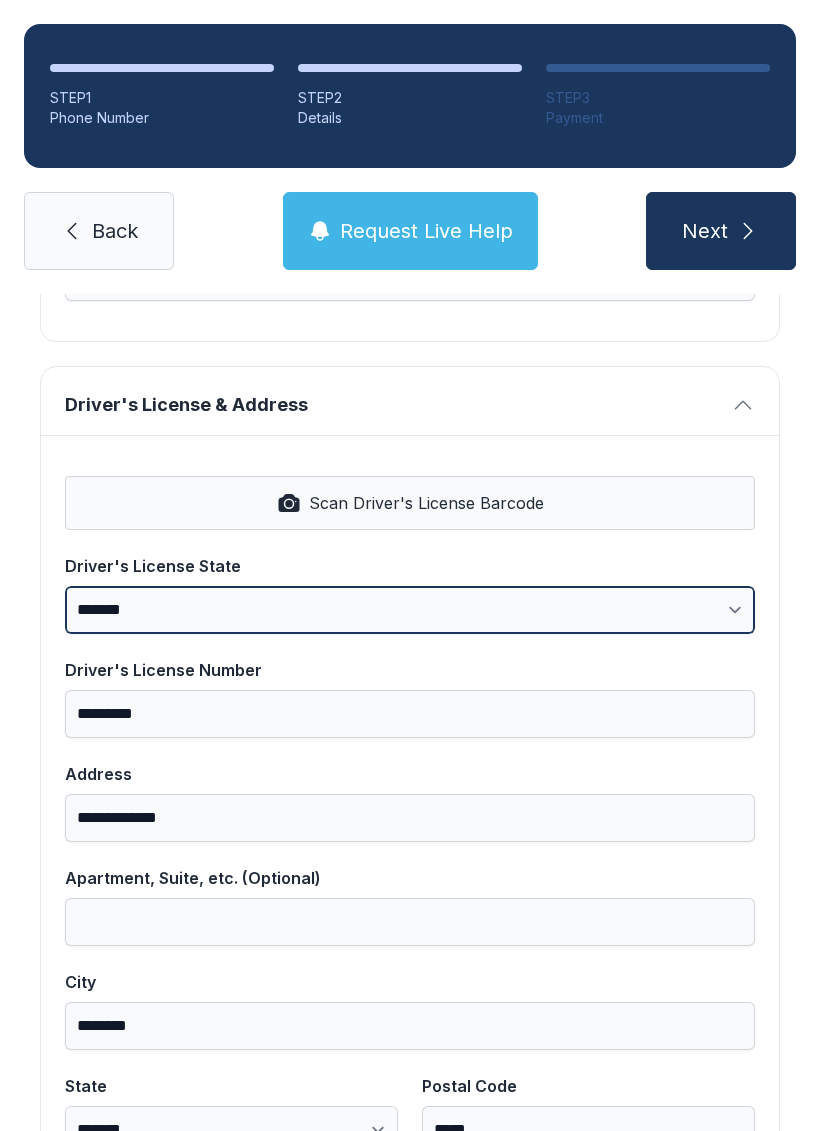 click on "**********" at bounding box center (410, 610) 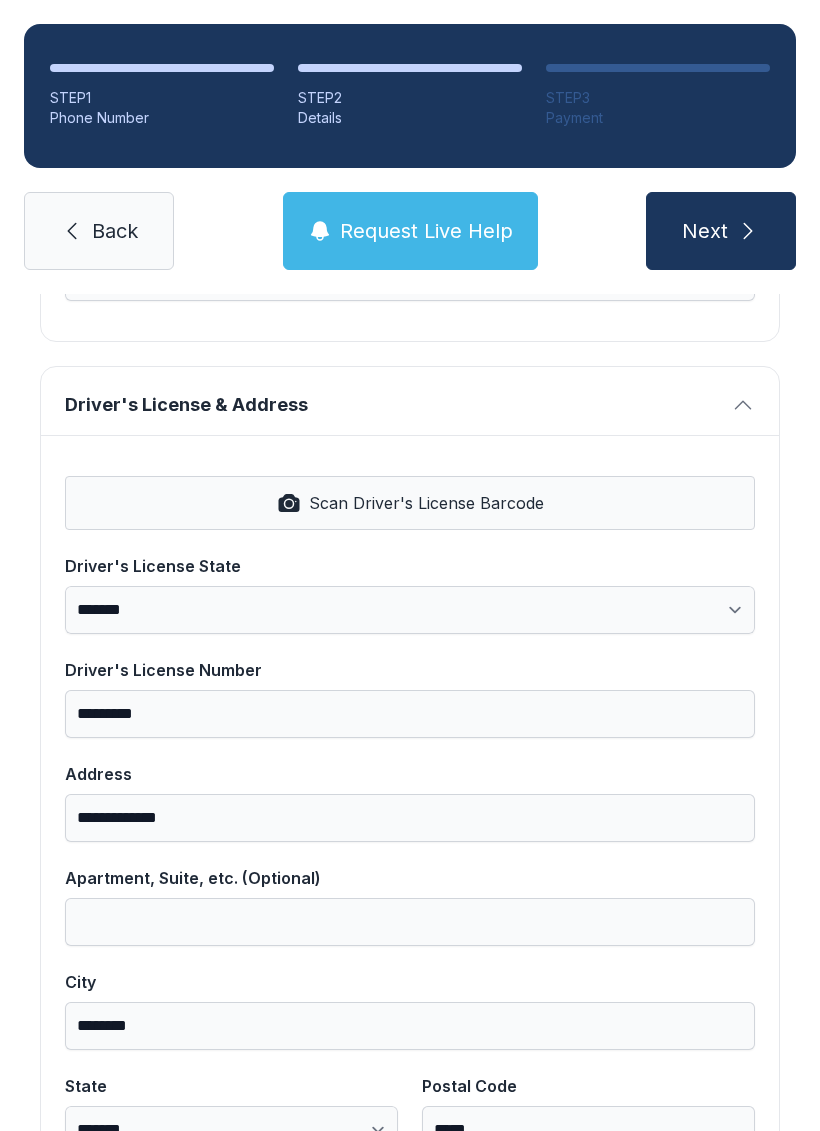 click on "Next" at bounding box center (721, 231) 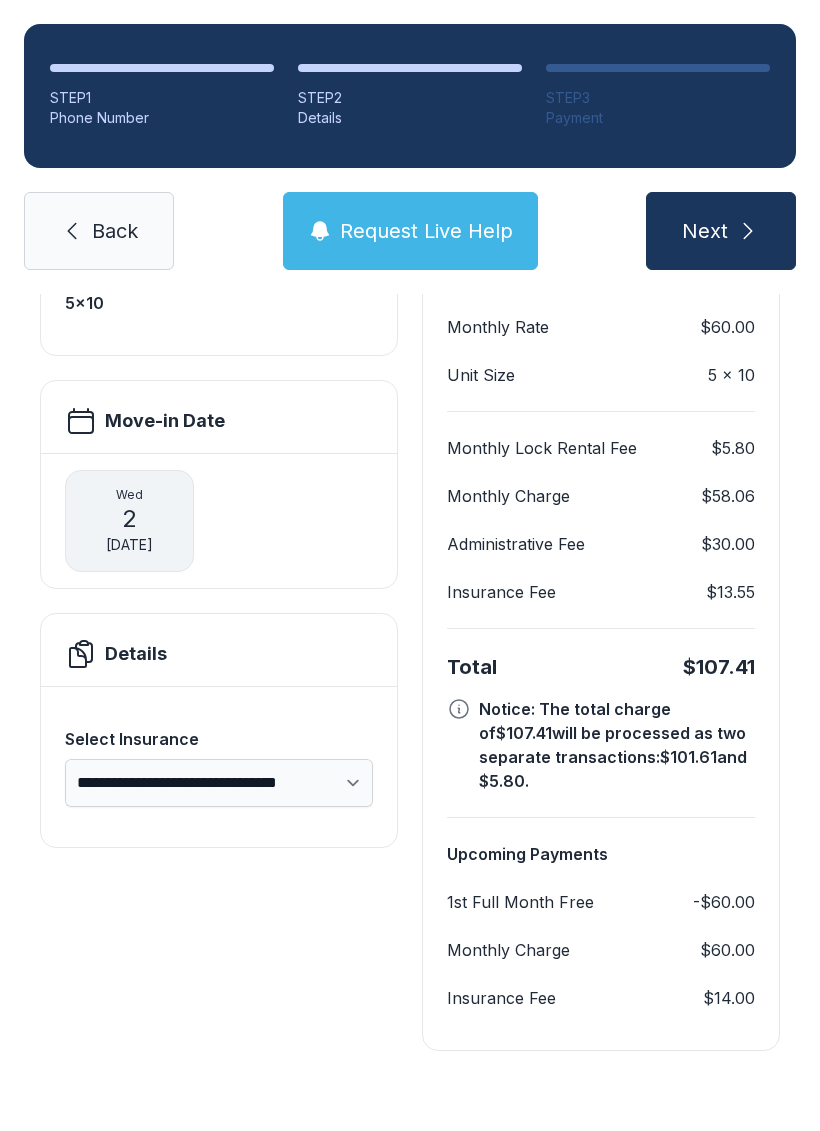 scroll, scrollTop: 180, scrollLeft: 0, axis: vertical 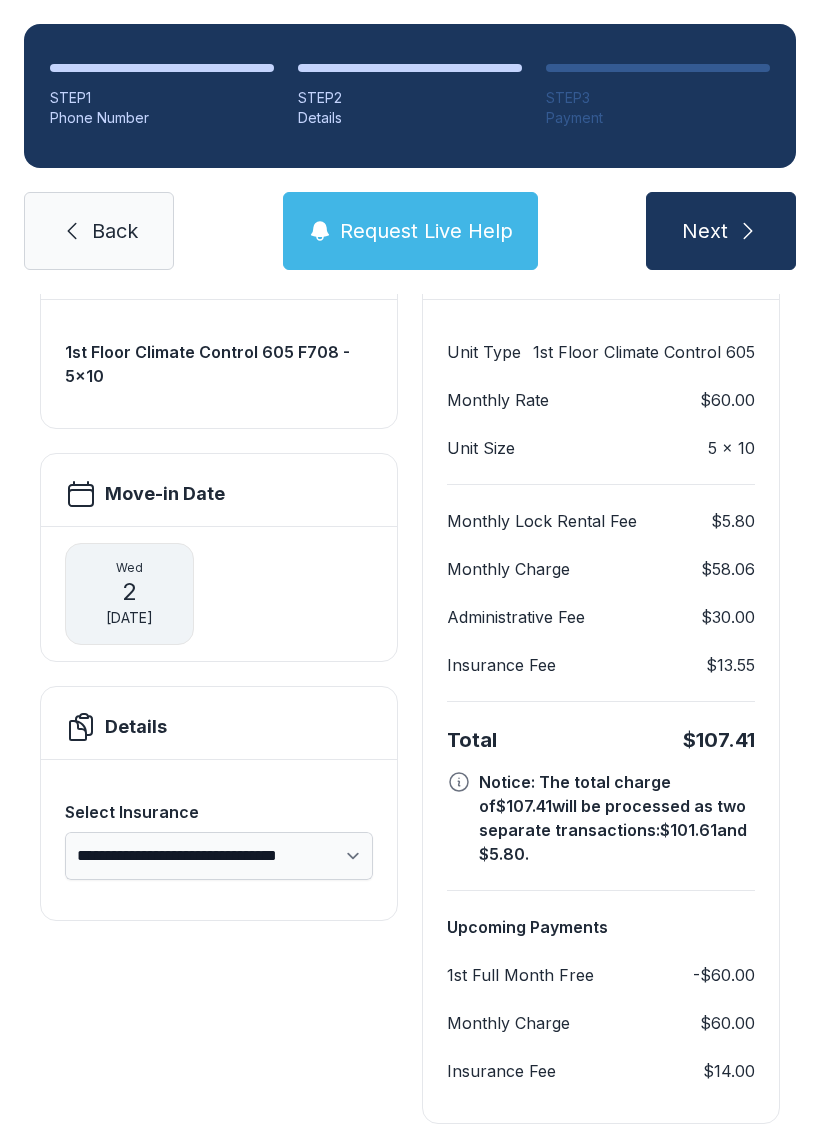 click on "Request Live Help" at bounding box center (426, 231) 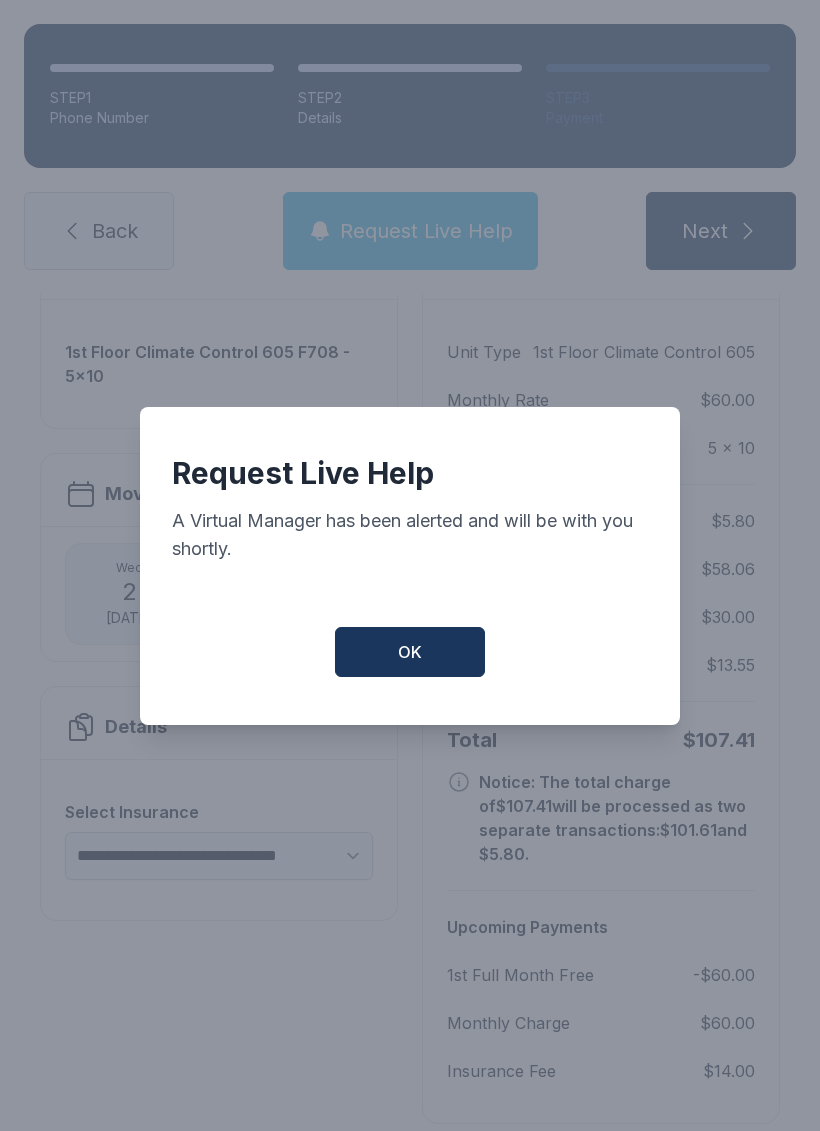 click on "OK" at bounding box center (410, 652) 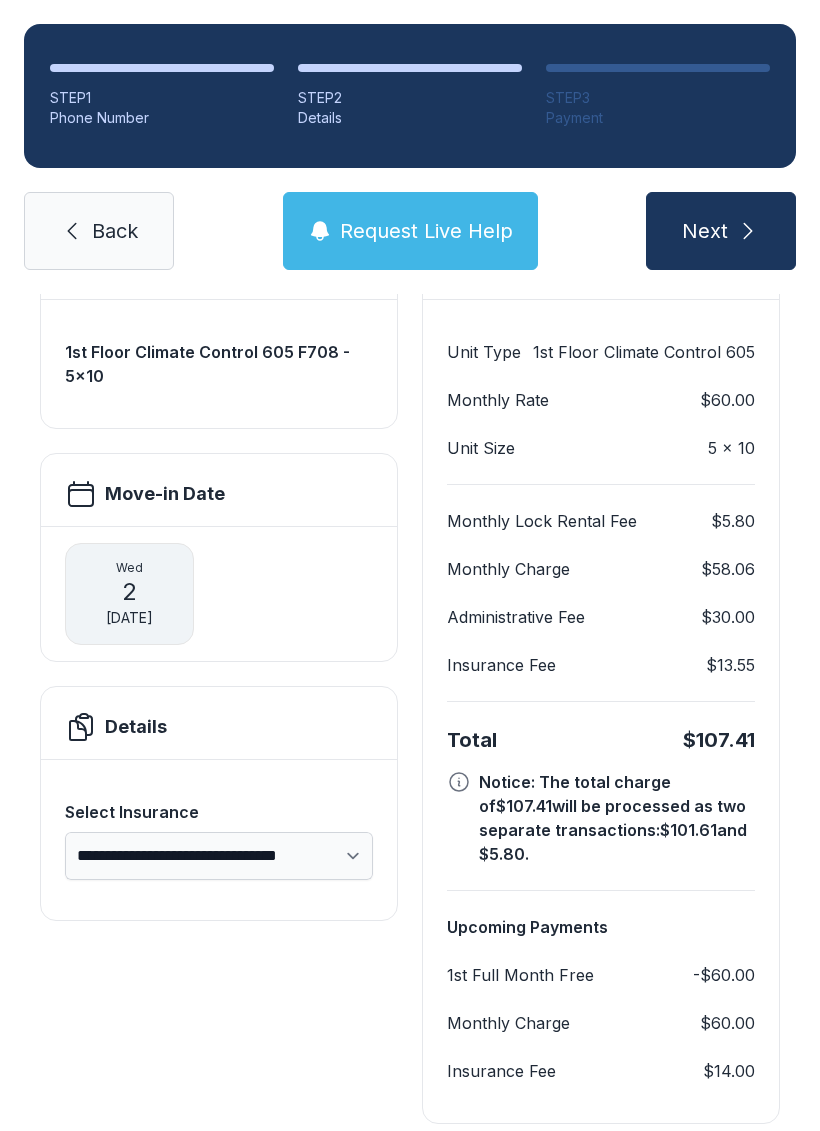 click on "Next" at bounding box center (705, 231) 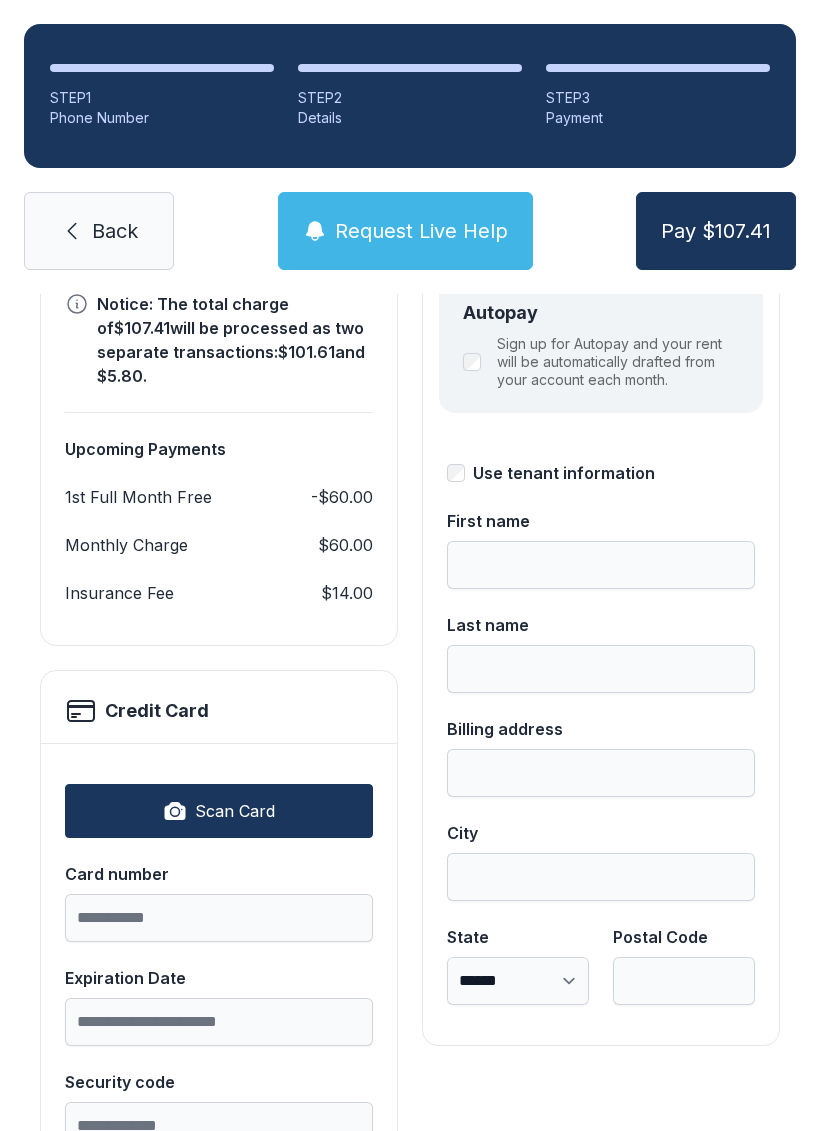 scroll, scrollTop: 270, scrollLeft: 0, axis: vertical 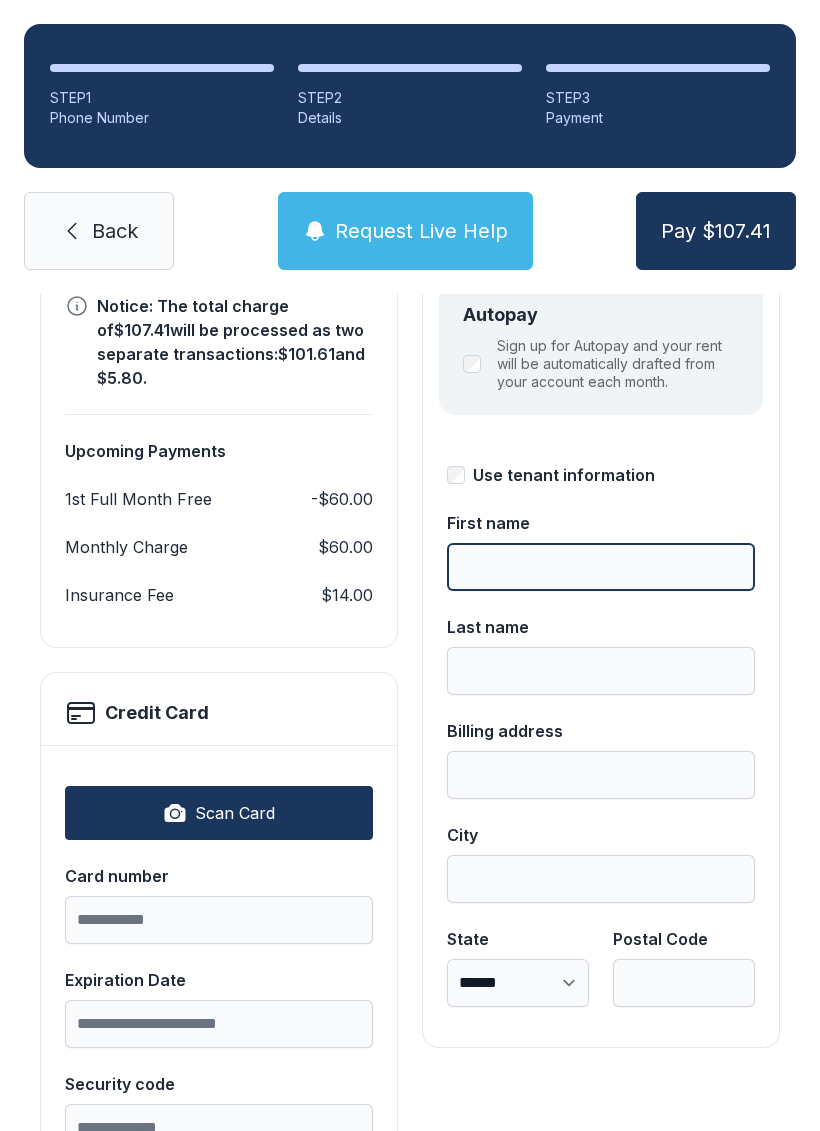 click on "First name" at bounding box center [601, 567] 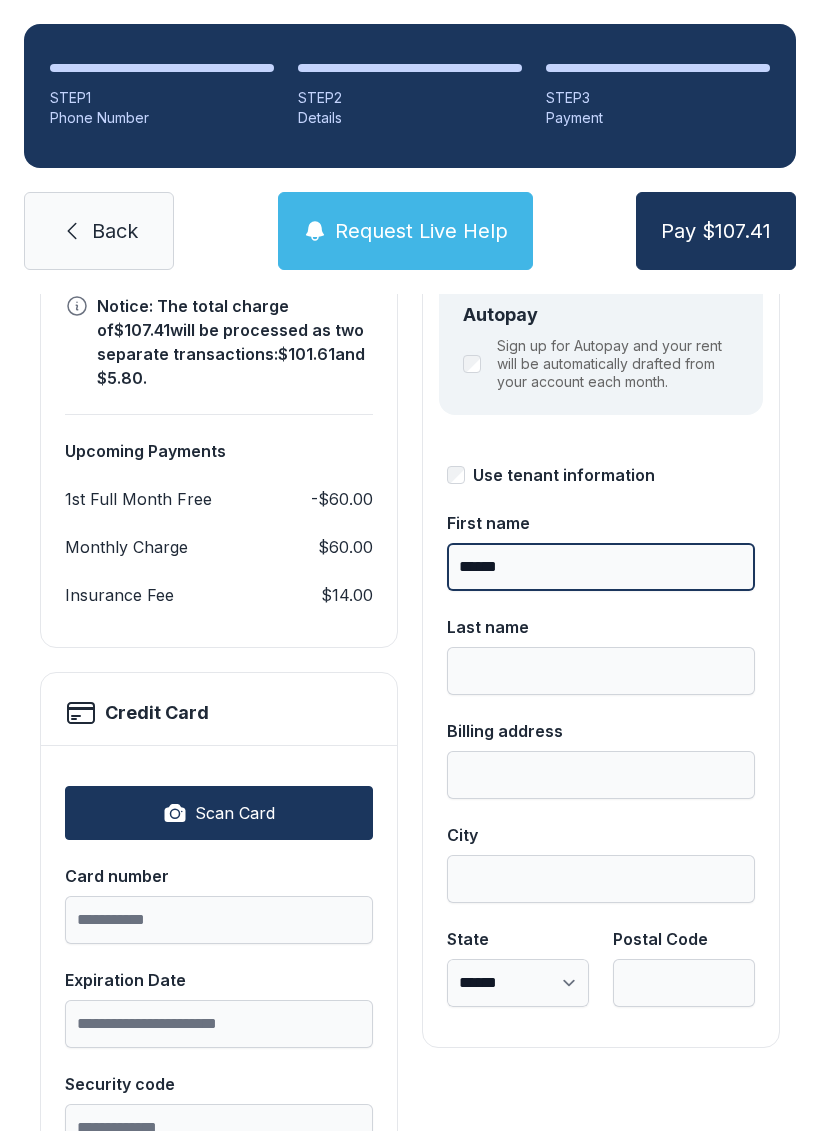 type on "******" 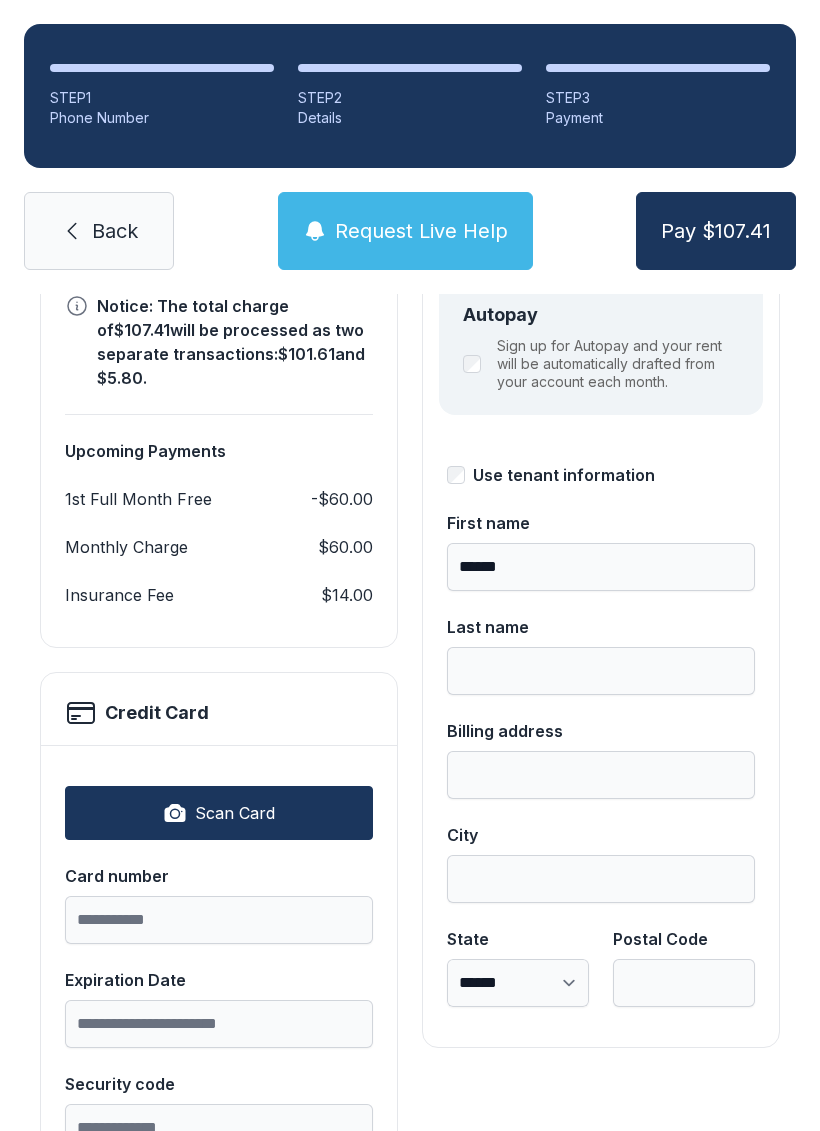 click on "Last name" at bounding box center (601, 655) 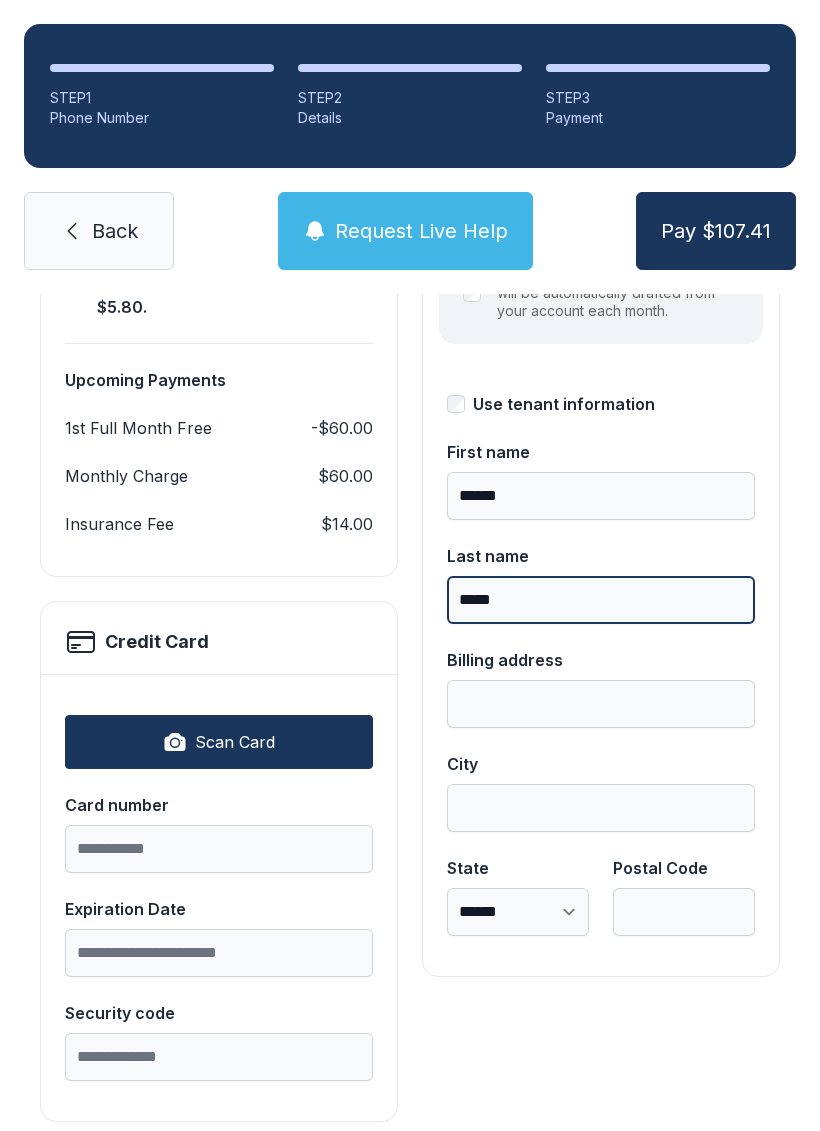 scroll, scrollTop: 339, scrollLeft: 0, axis: vertical 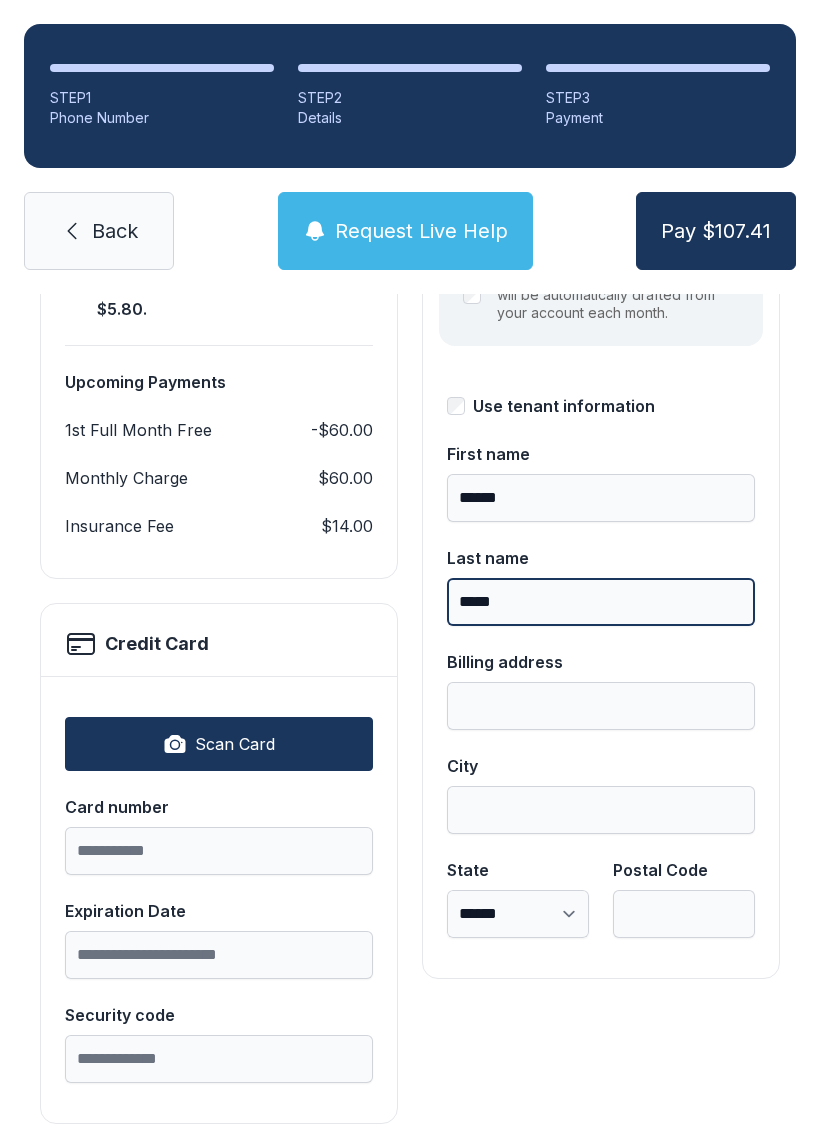 type on "*****" 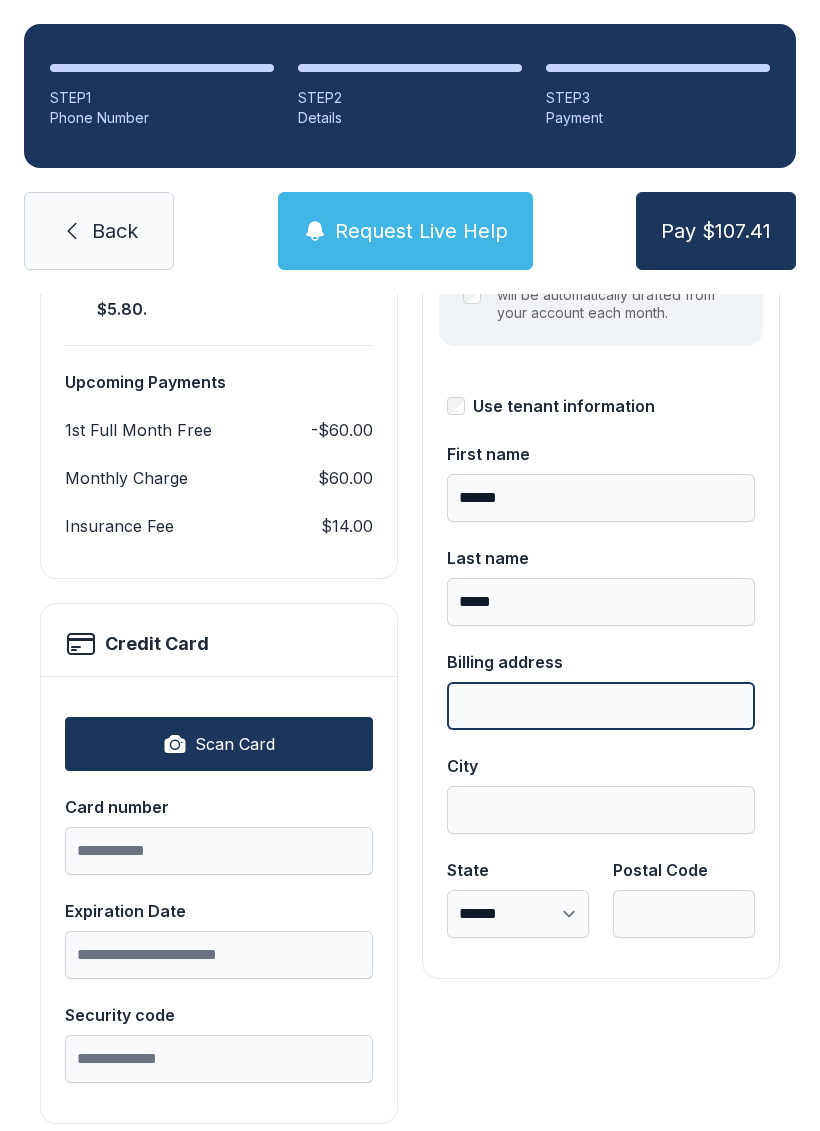 click on "Billing address" at bounding box center [601, 706] 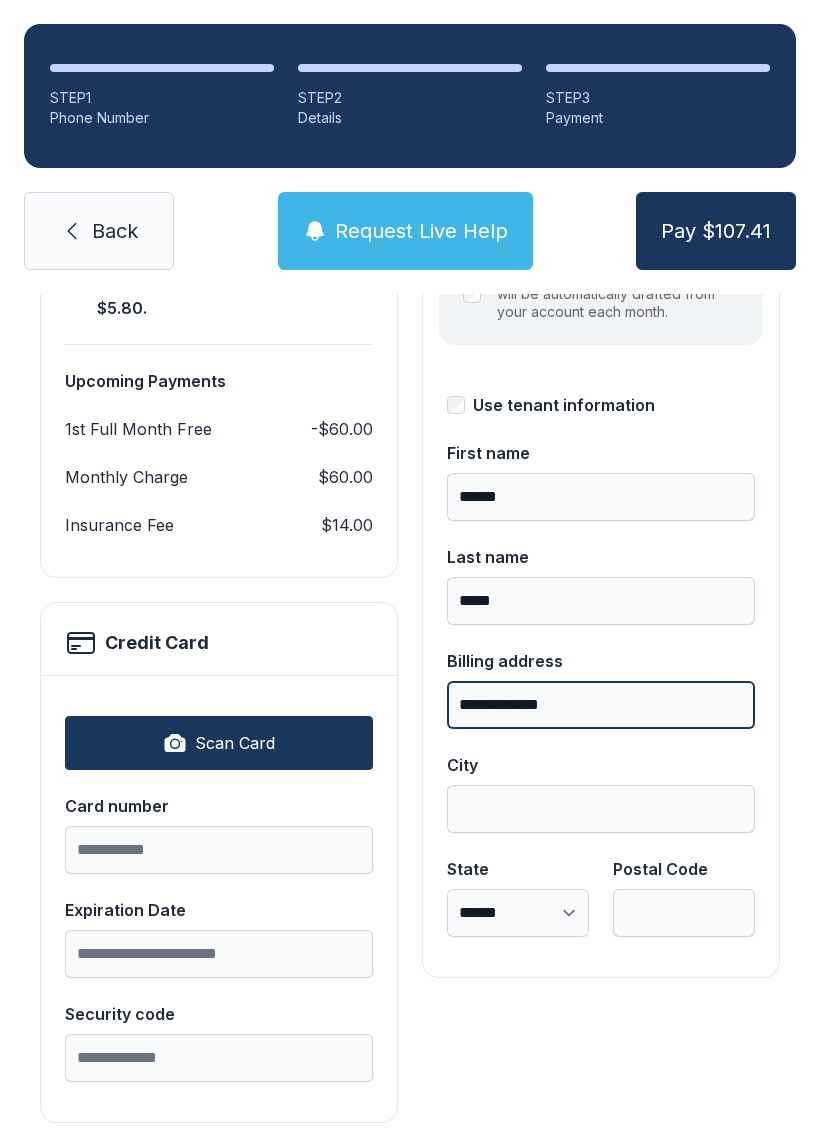 scroll, scrollTop: 339, scrollLeft: 0, axis: vertical 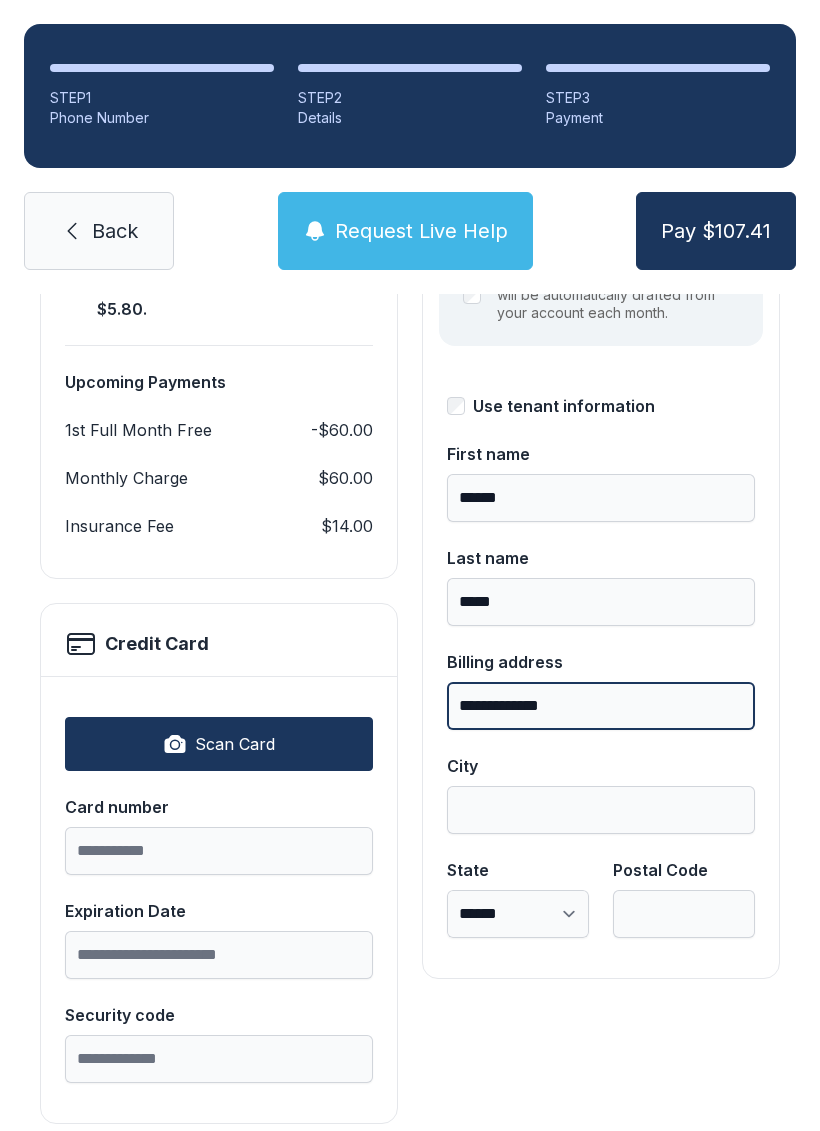 type on "**********" 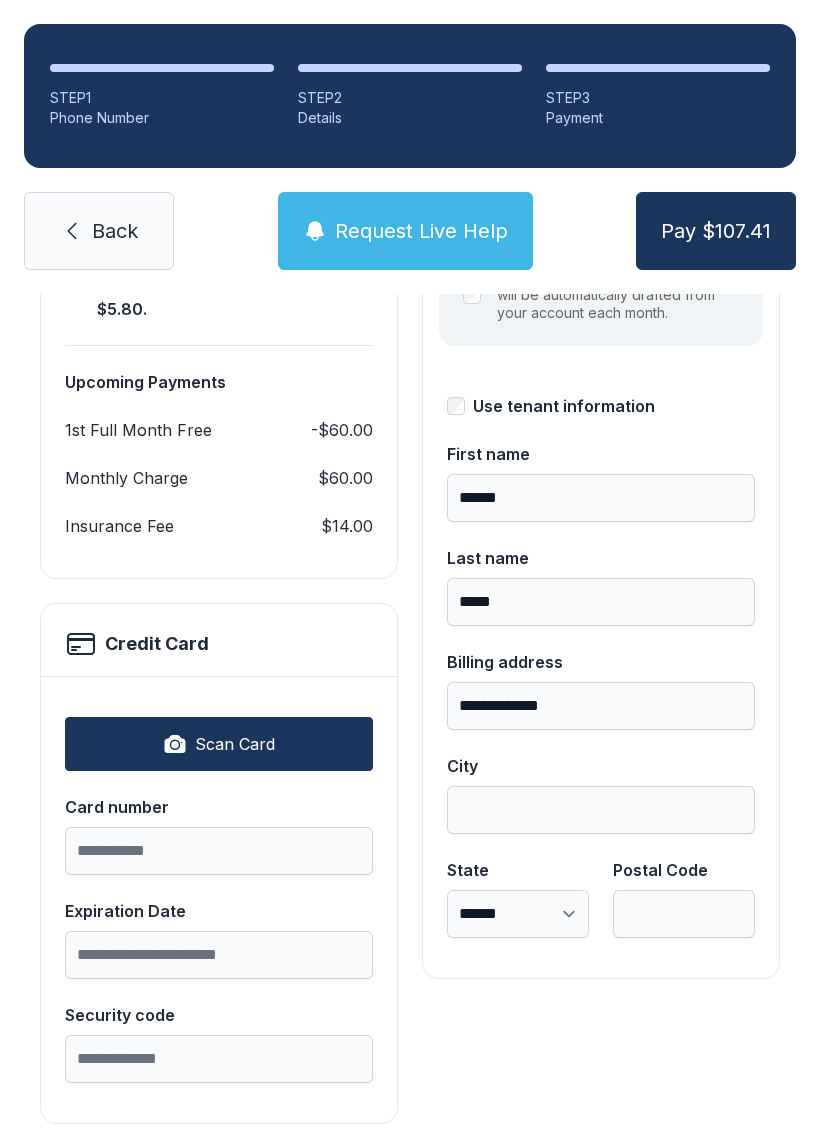 click on "City" at bounding box center [601, 794] 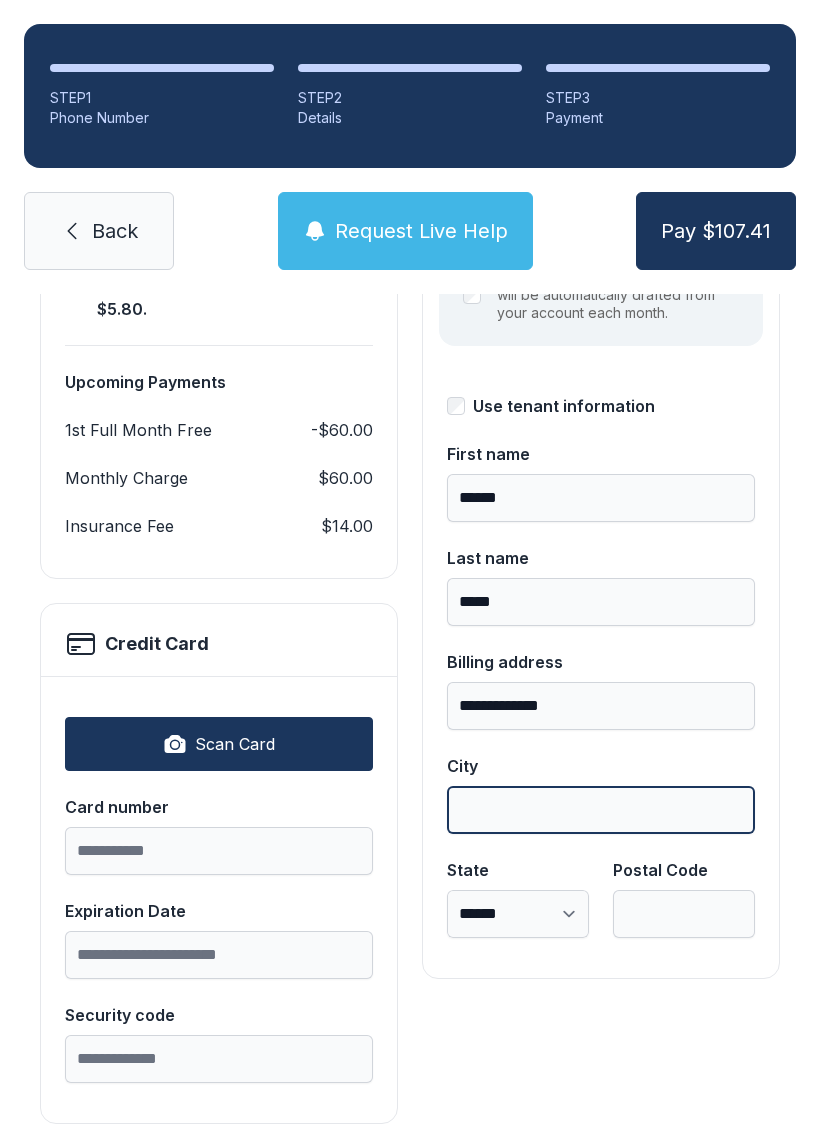 scroll, scrollTop: 49, scrollLeft: 0, axis: vertical 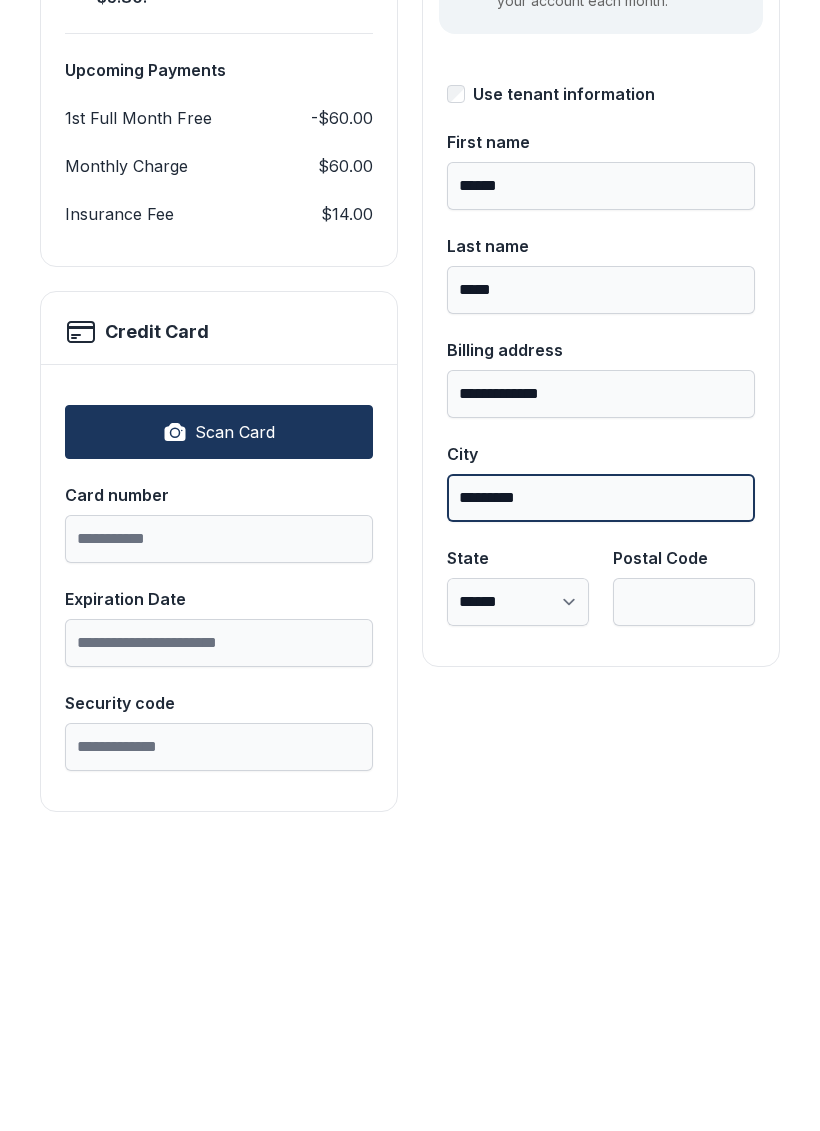 type on "*********" 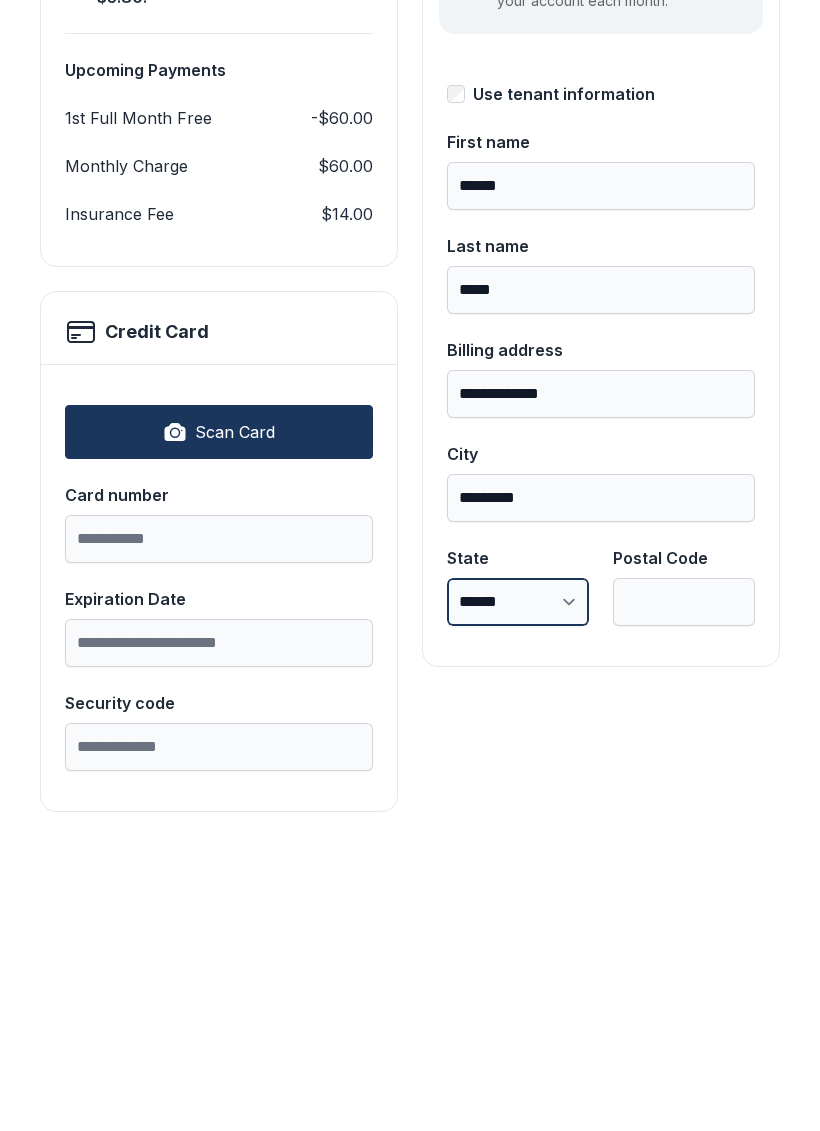 click on "**********" at bounding box center [518, 914] 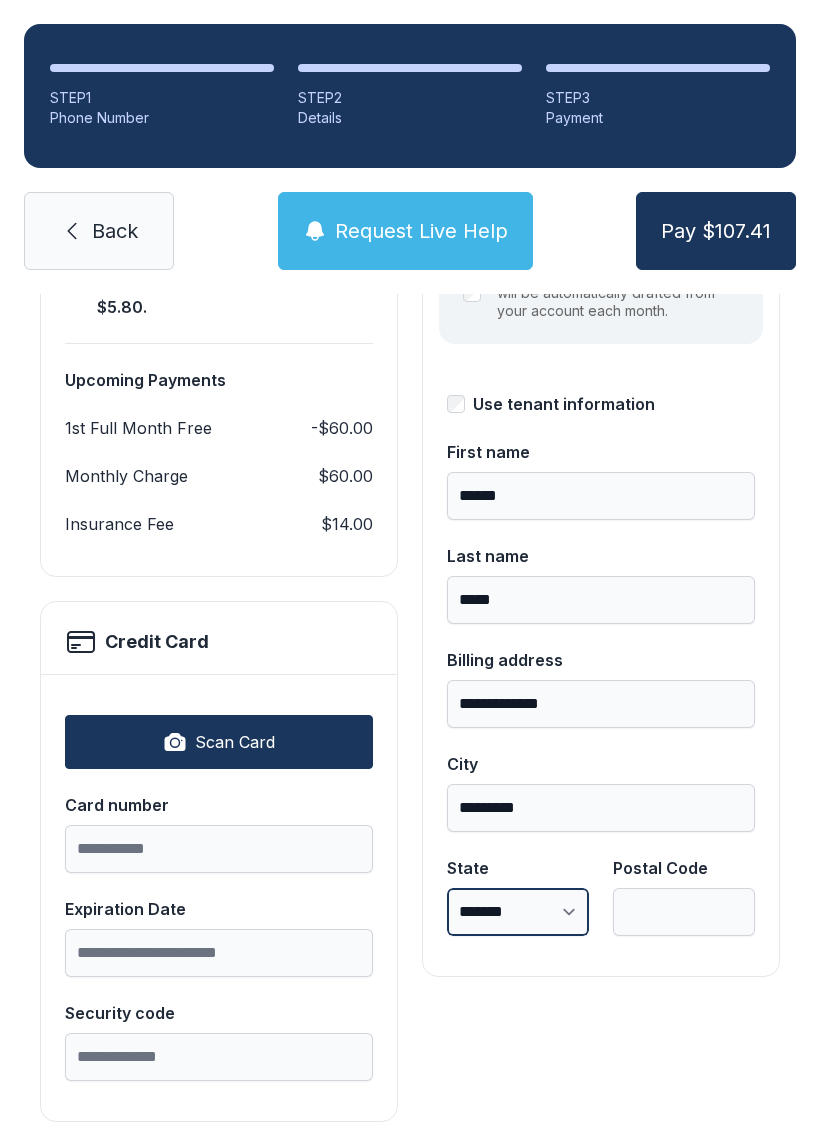 scroll, scrollTop: 339, scrollLeft: 0, axis: vertical 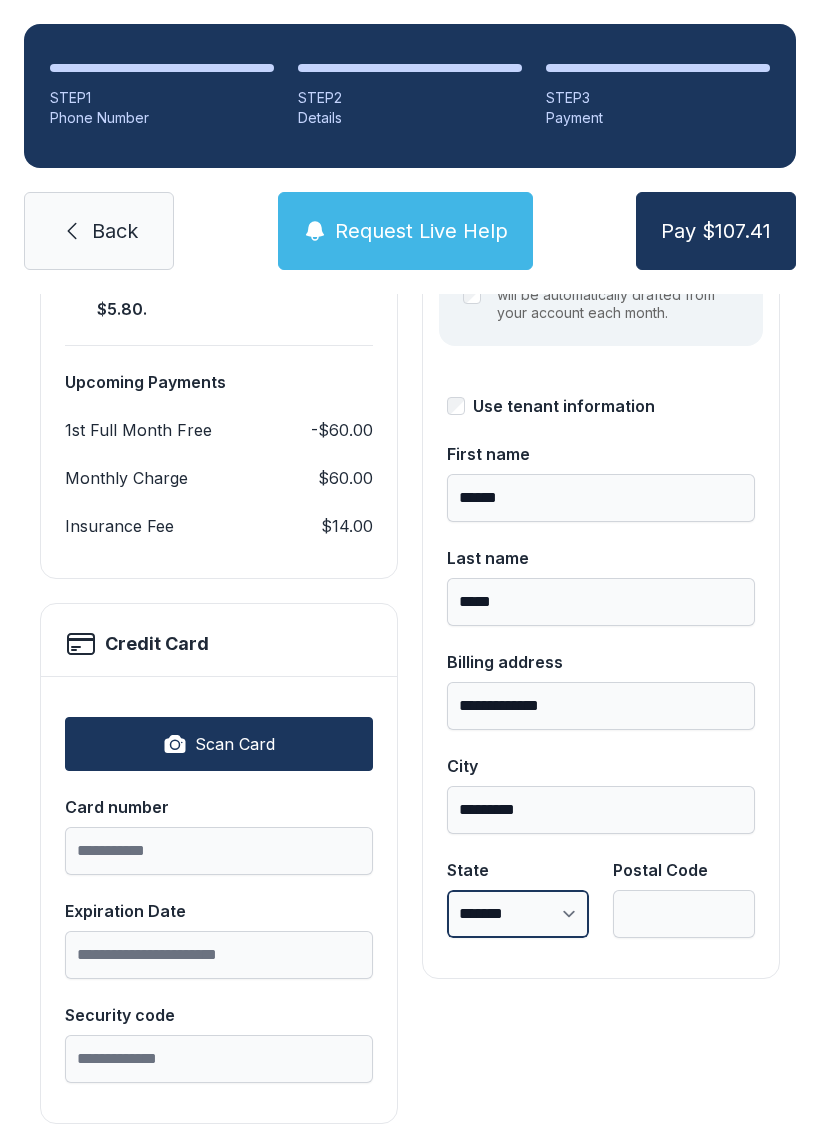 click on "**********" at bounding box center [518, 914] 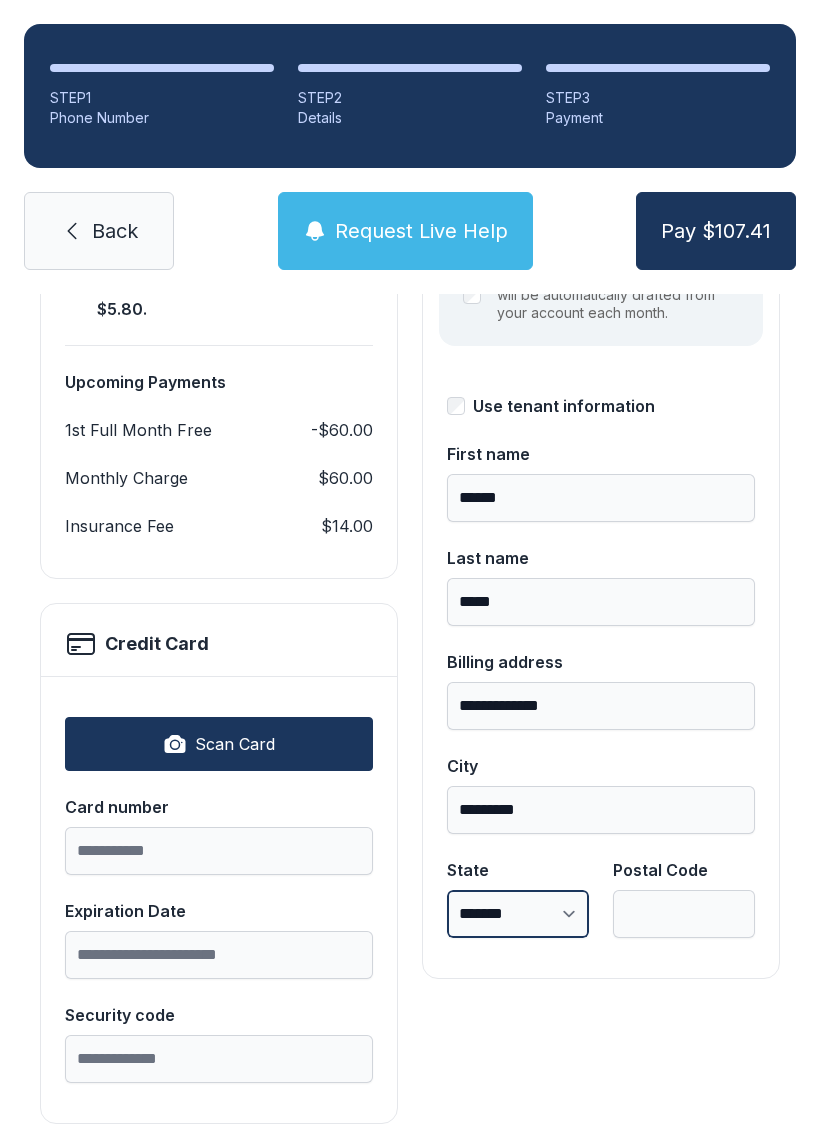 select on "**" 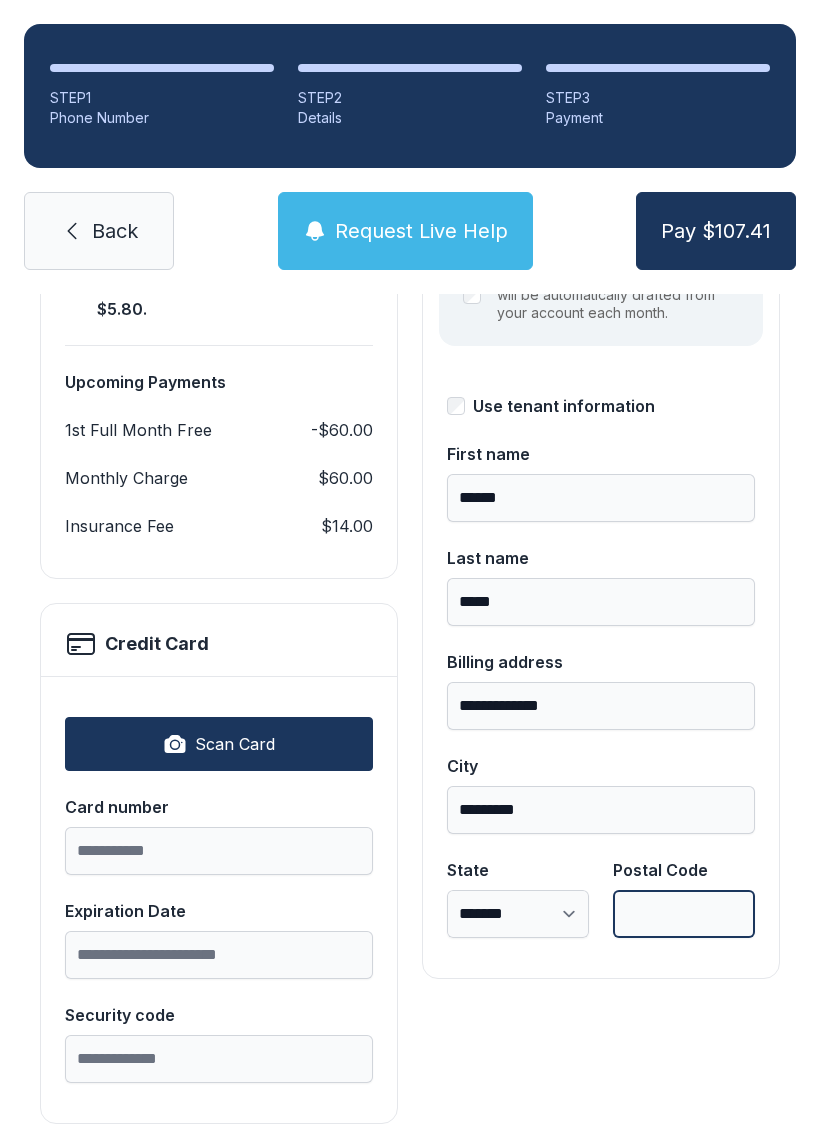click on "Postal Code" at bounding box center (684, 914) 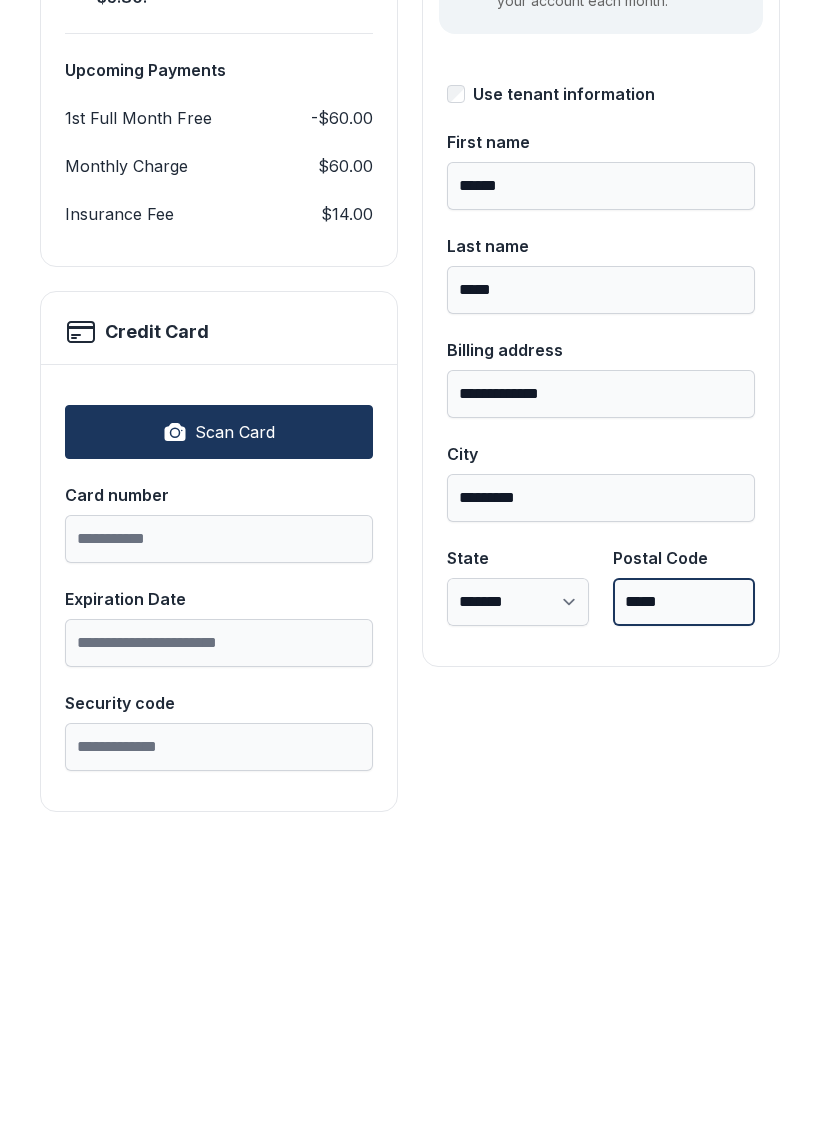 type on "*****" 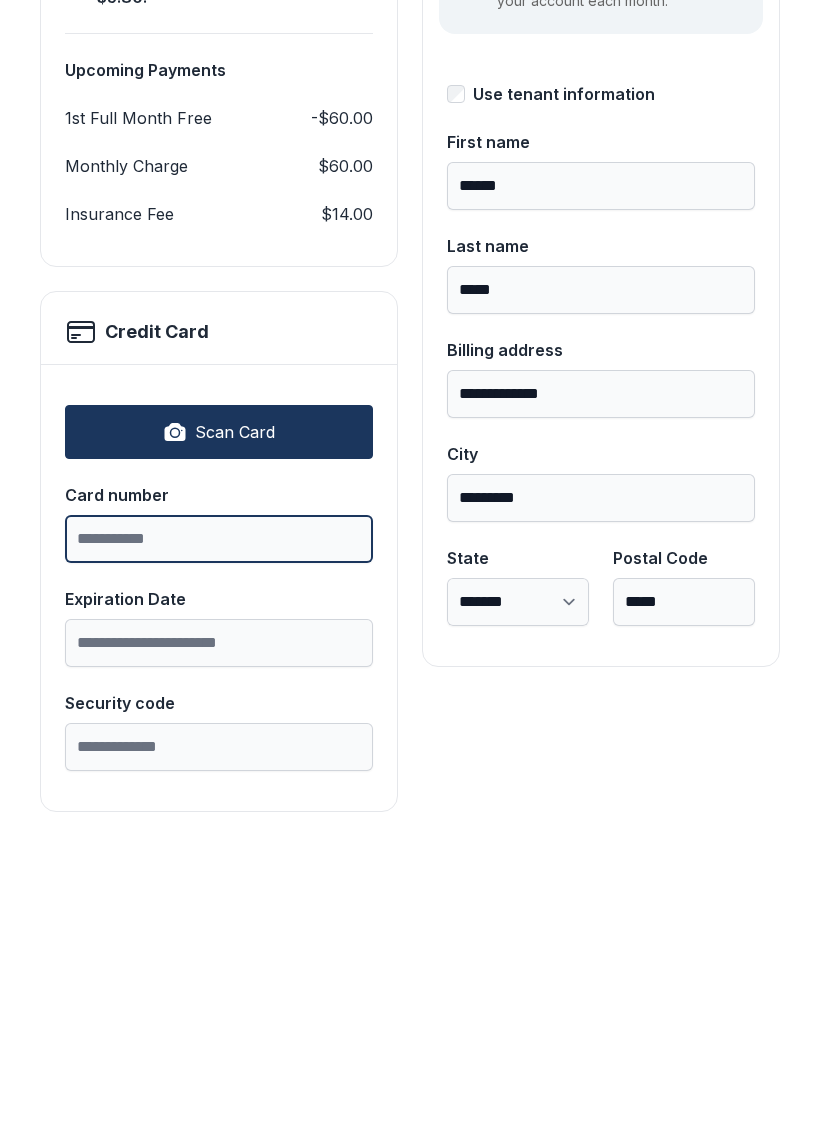 click on "Card number" at bounding box center [219, 851] 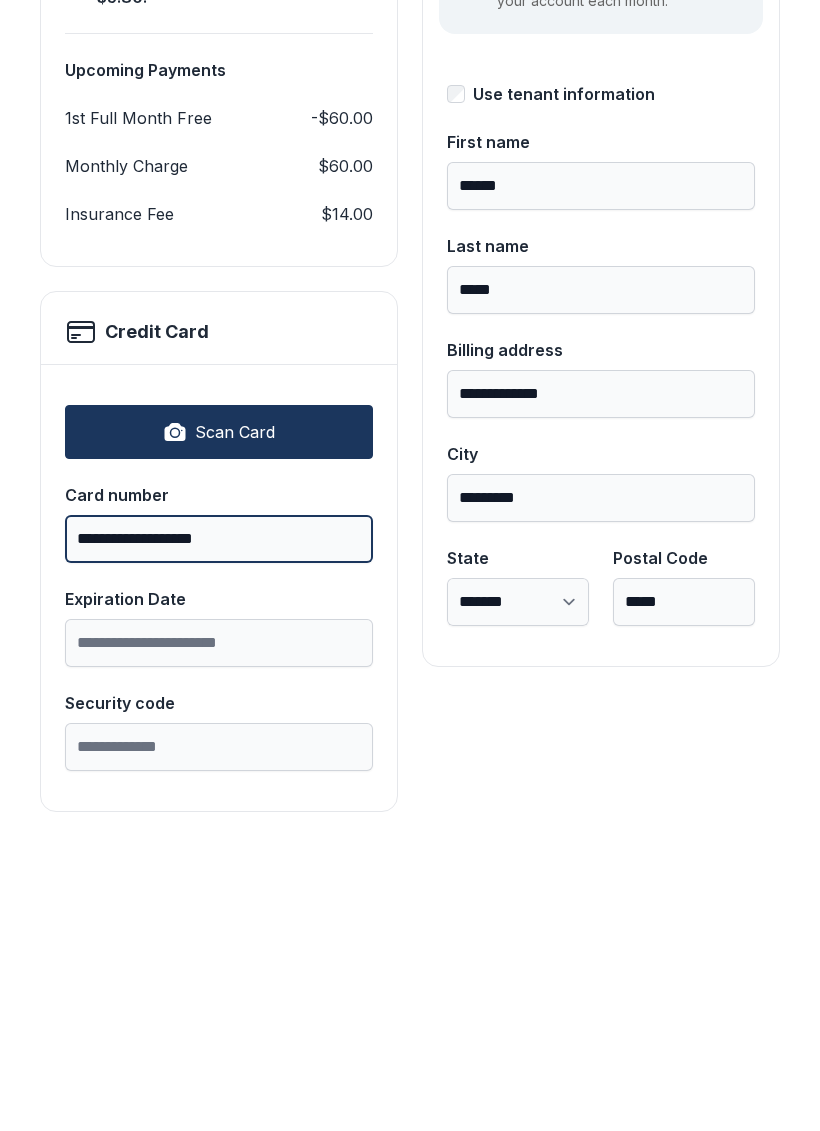 type on "**********" 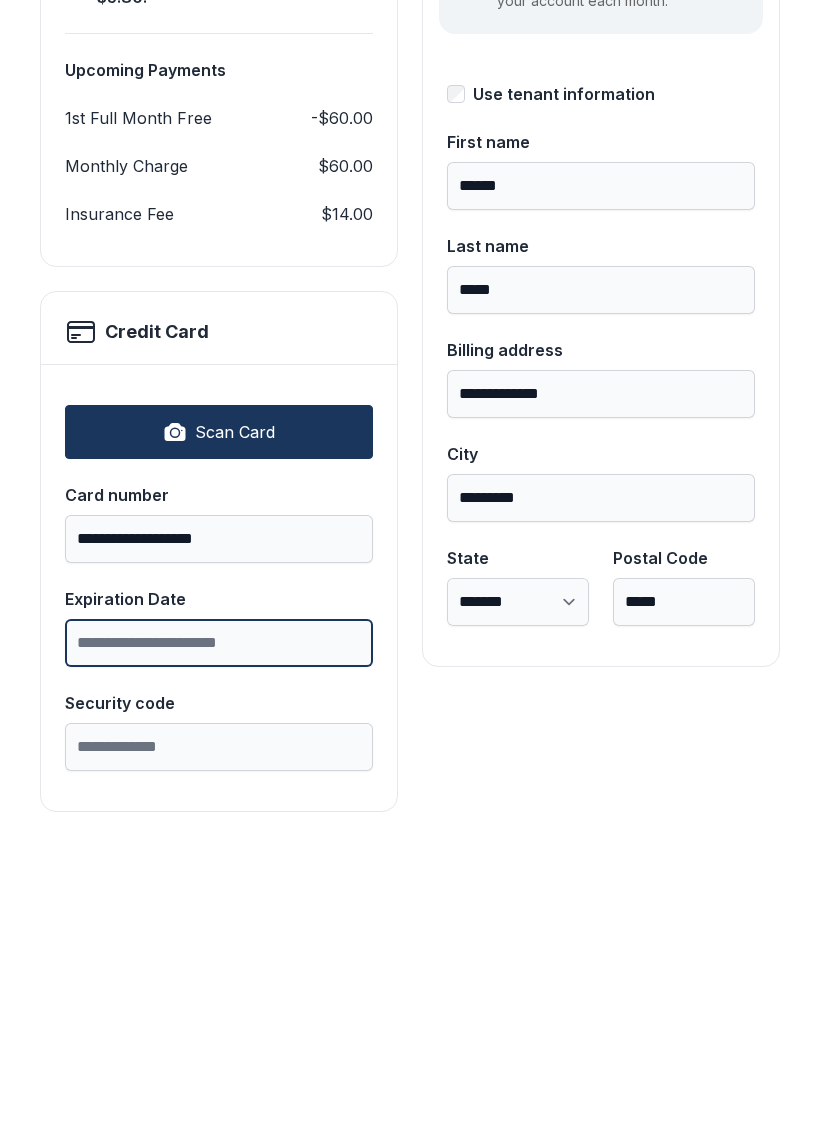 click on "Expiration Date" at bounding box center (219, 955) 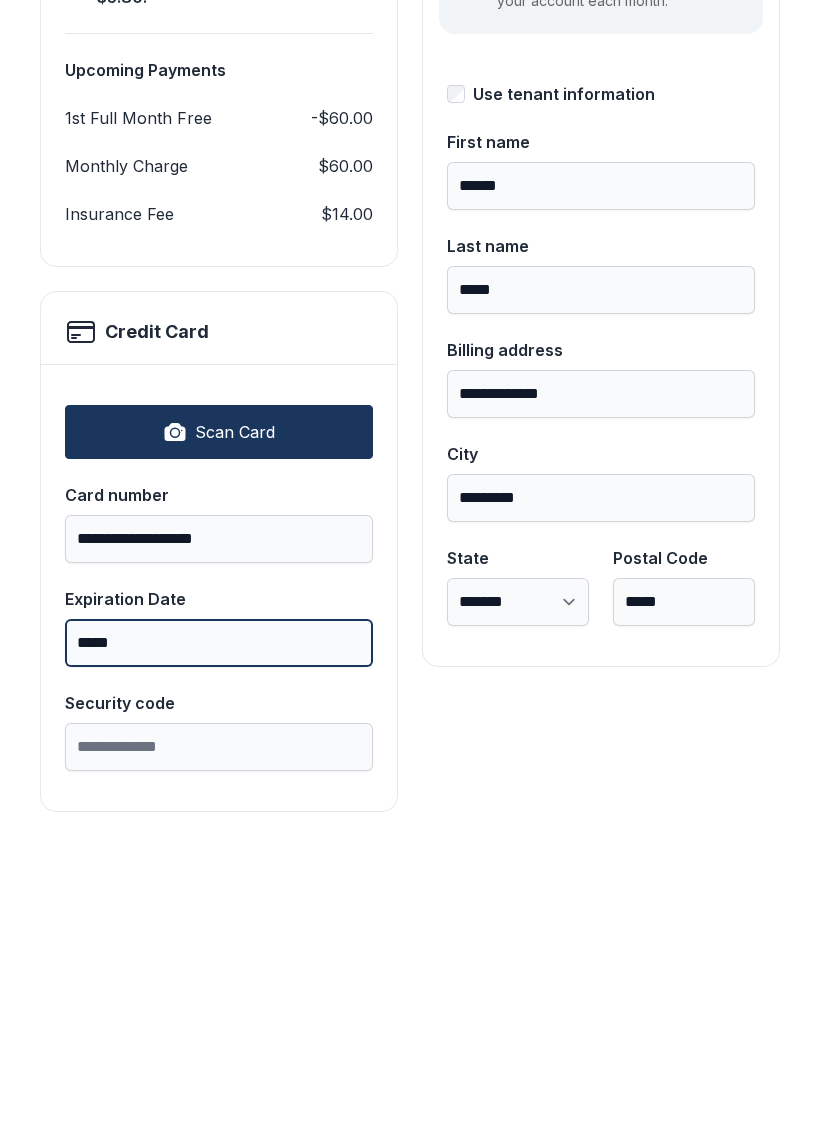 type on "*****" 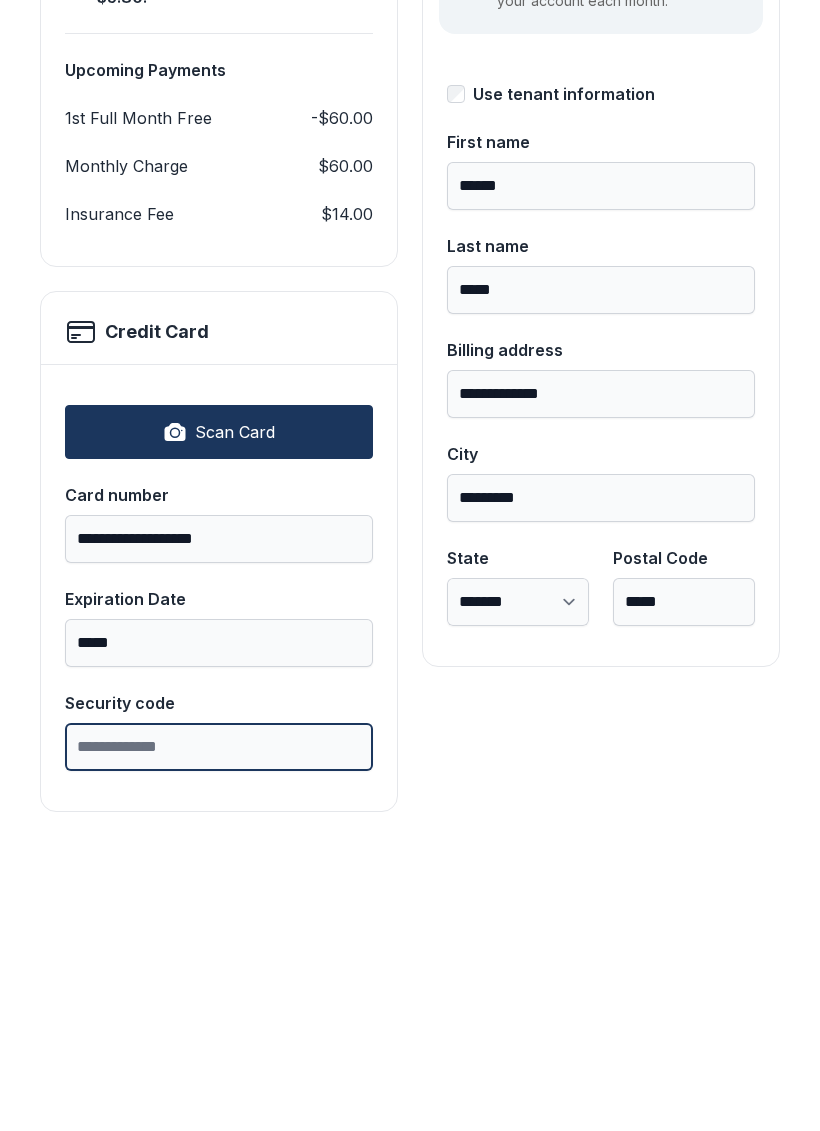 click on "Security code" at bounding box center (219, 1059) 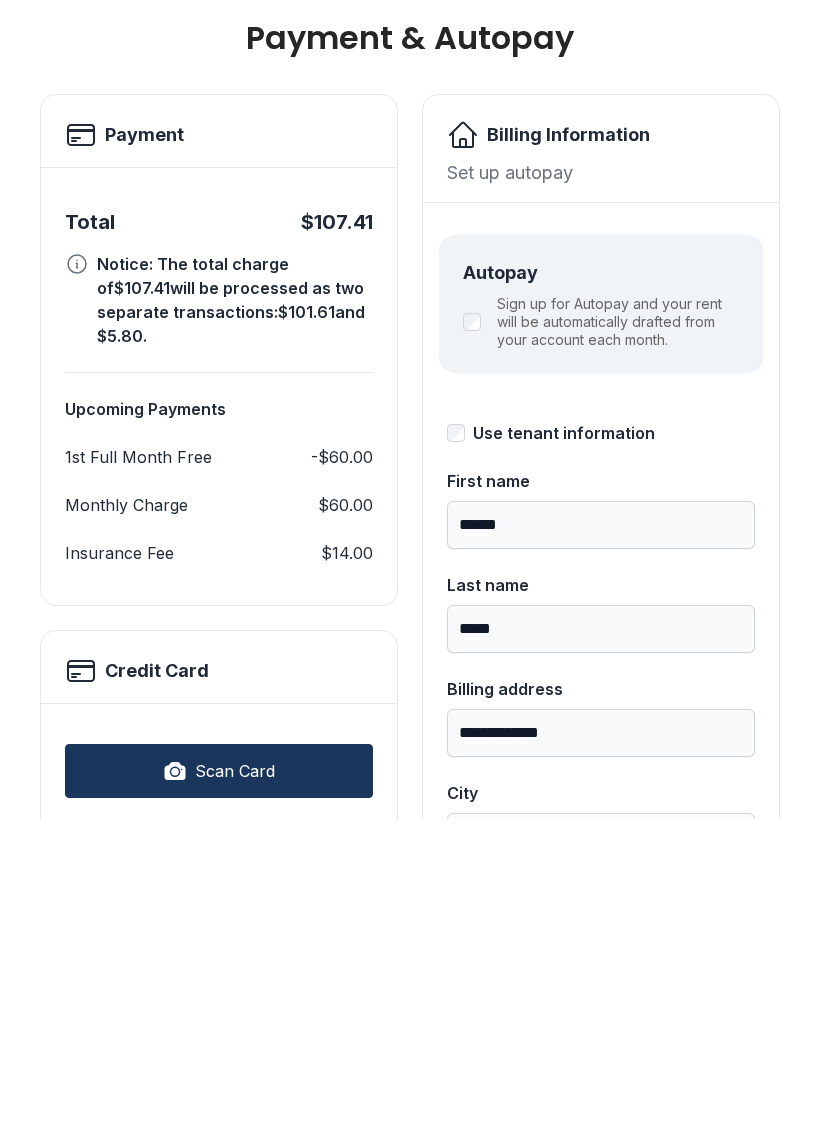 scroll, scrollTop: 0, scrollLeft: 0, axis: both 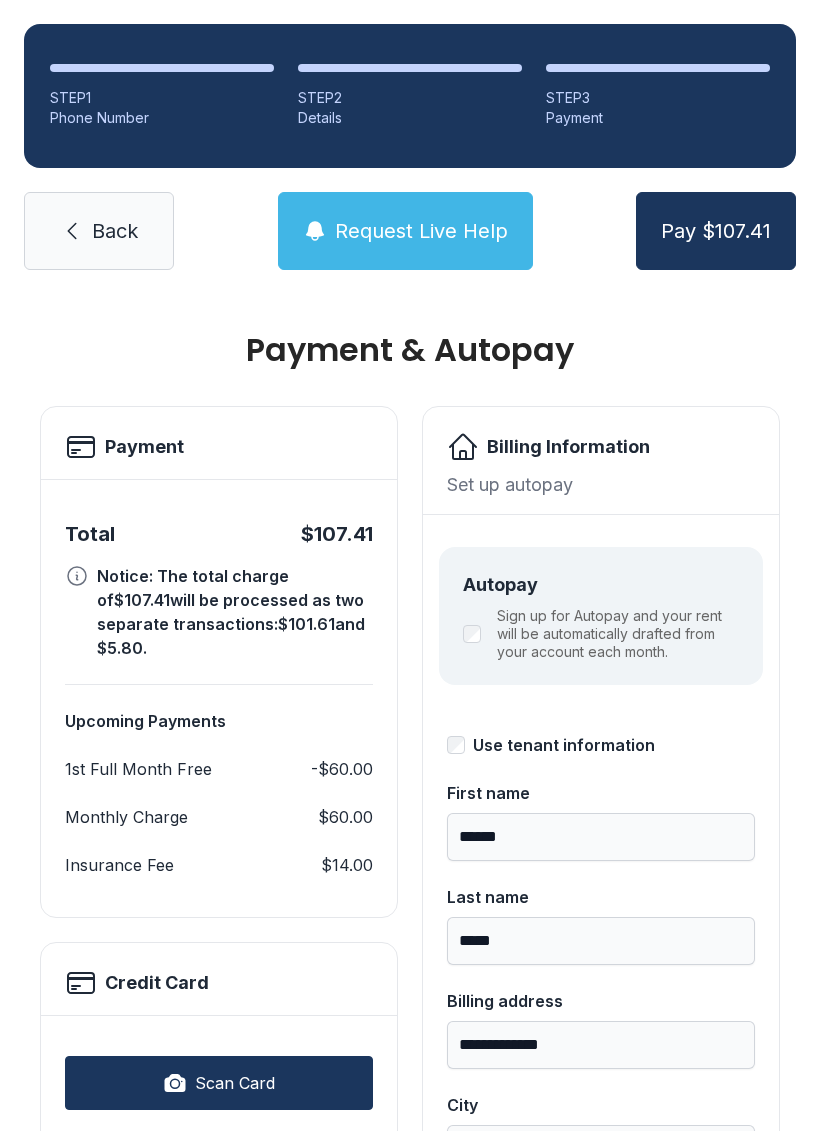 click on "Pay $107.41" at bounding box center [716, 231] 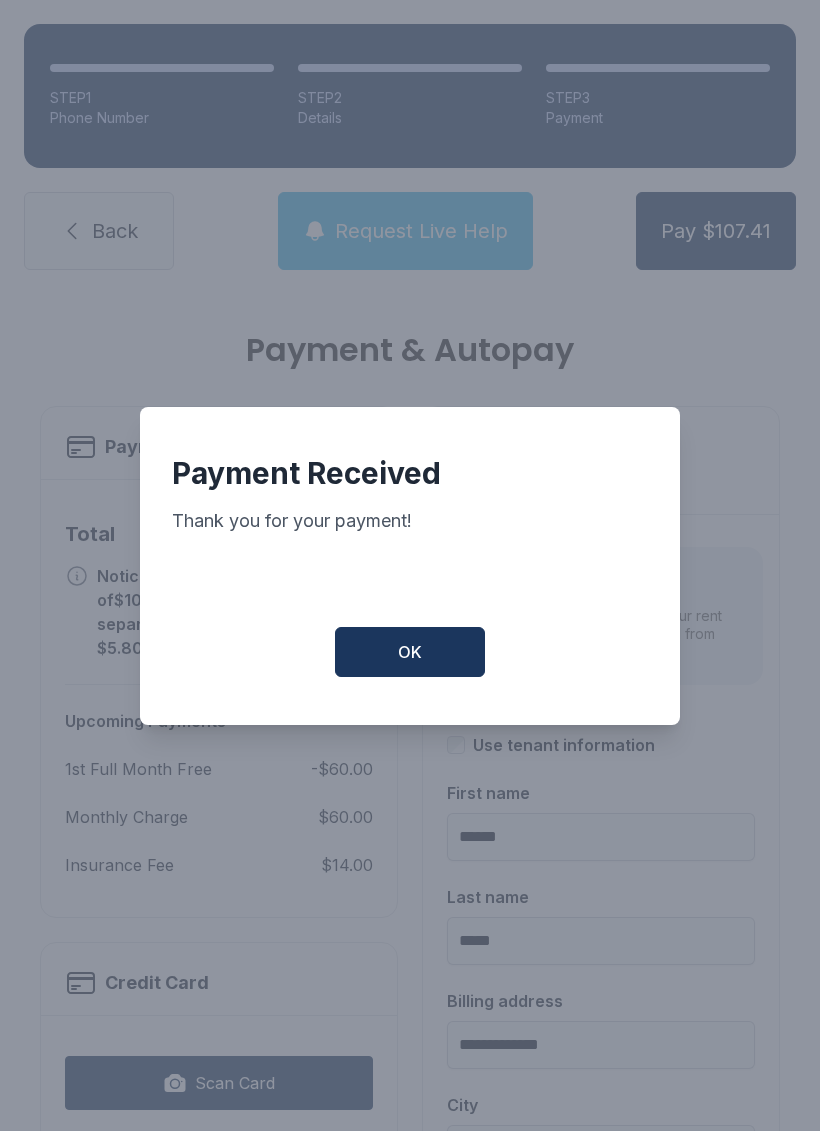click on "OK" at bounding box center (410, 652) 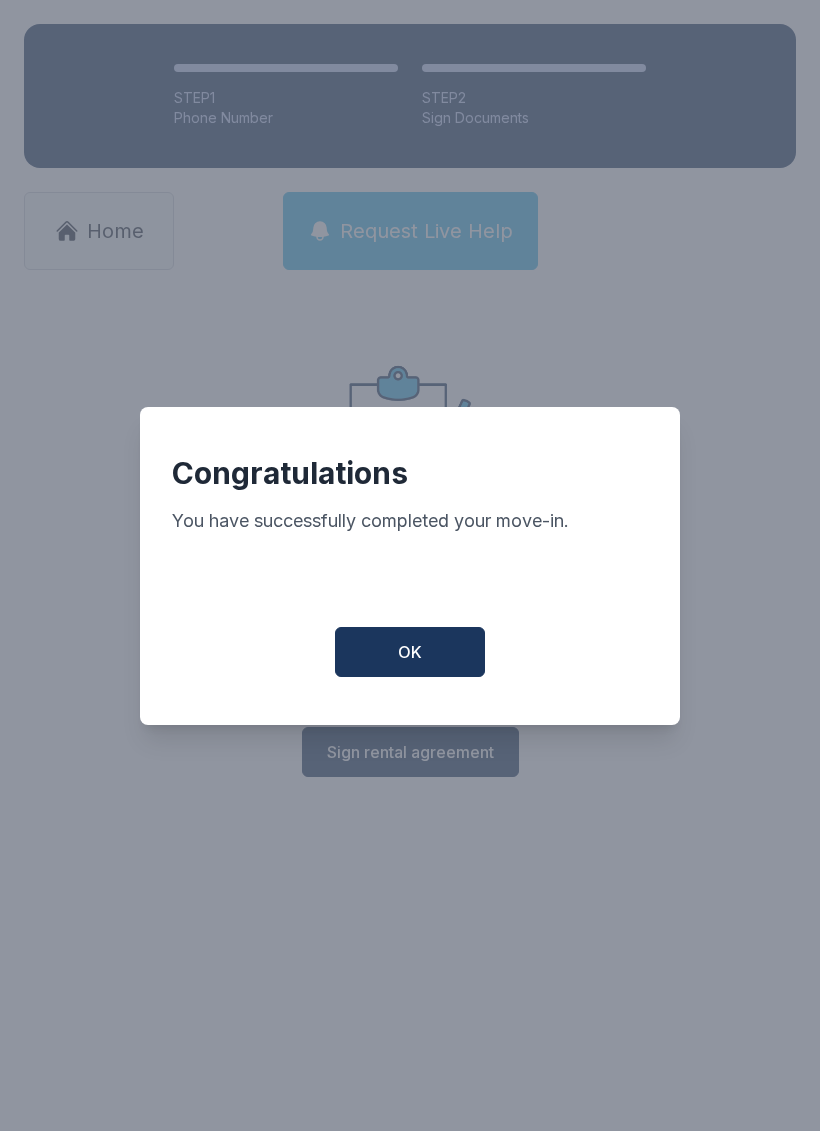 click on "OK" at bounding box center [410, 652] 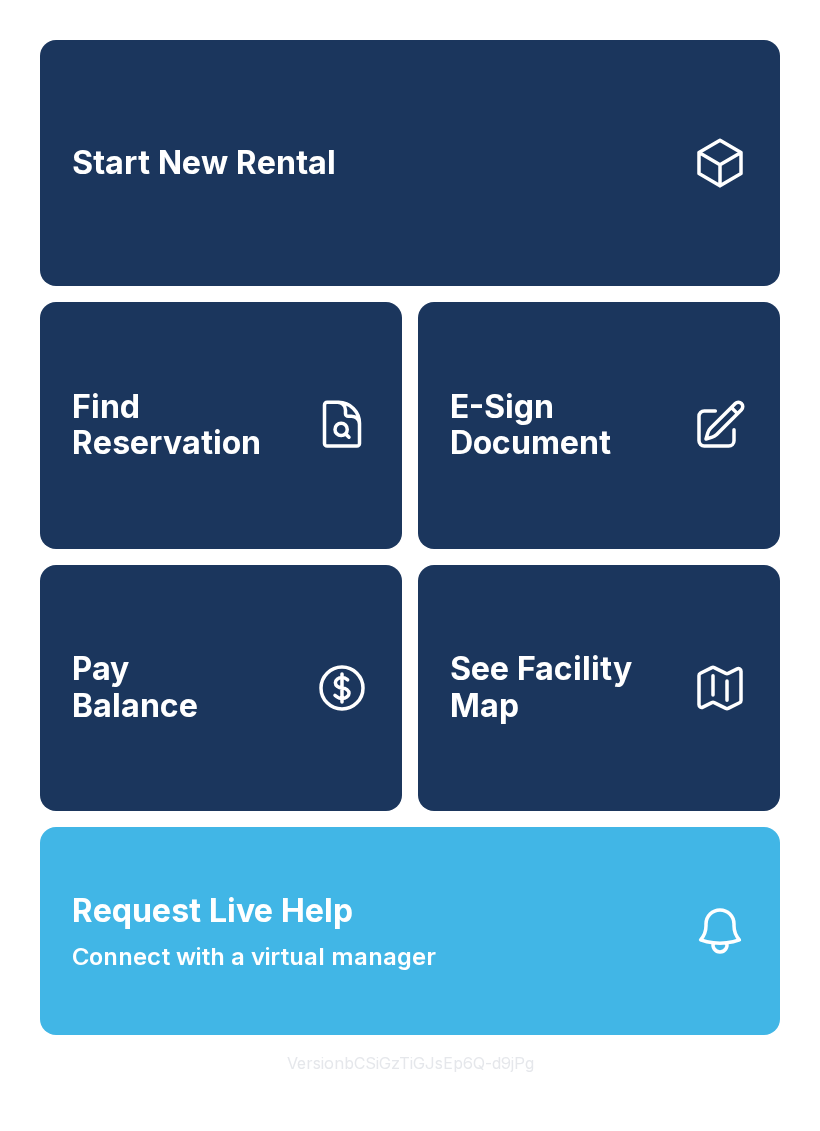 click on "Request Live Help Connect with a virtual manager" at bounding box center [410, 931] 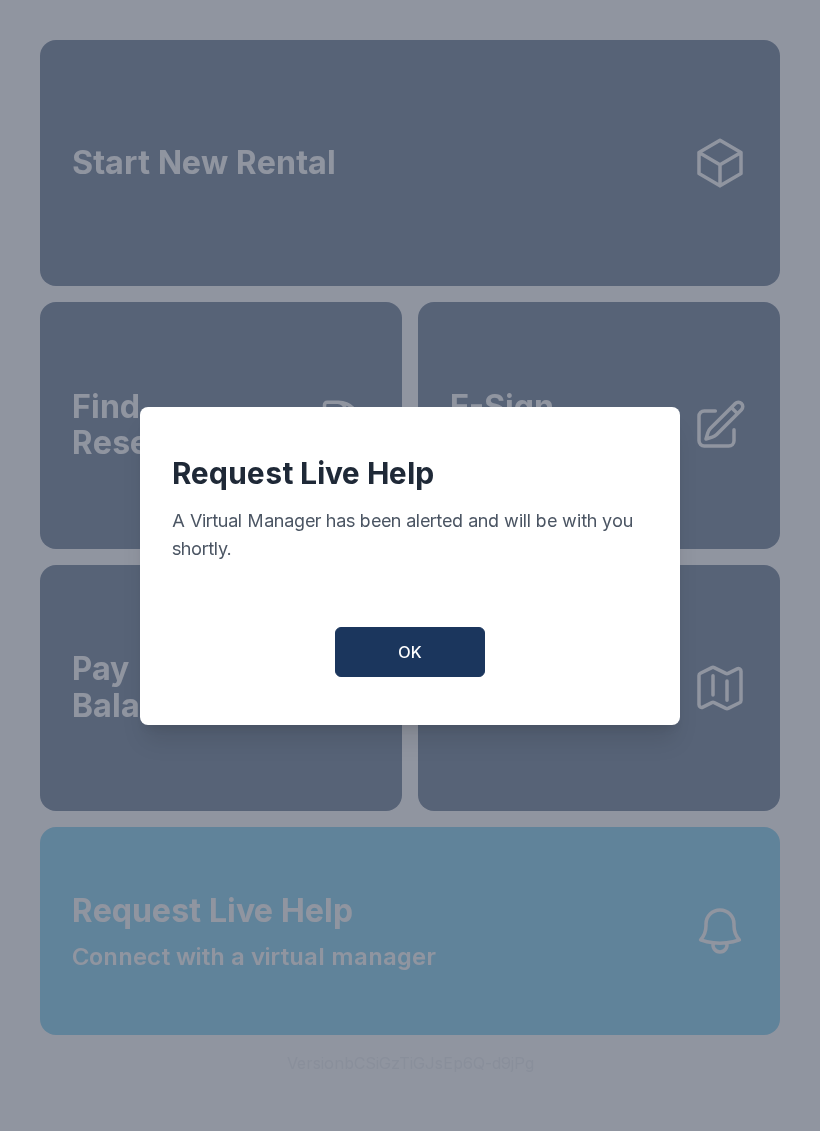 click on "OK" at bounding box center [410, 652] 